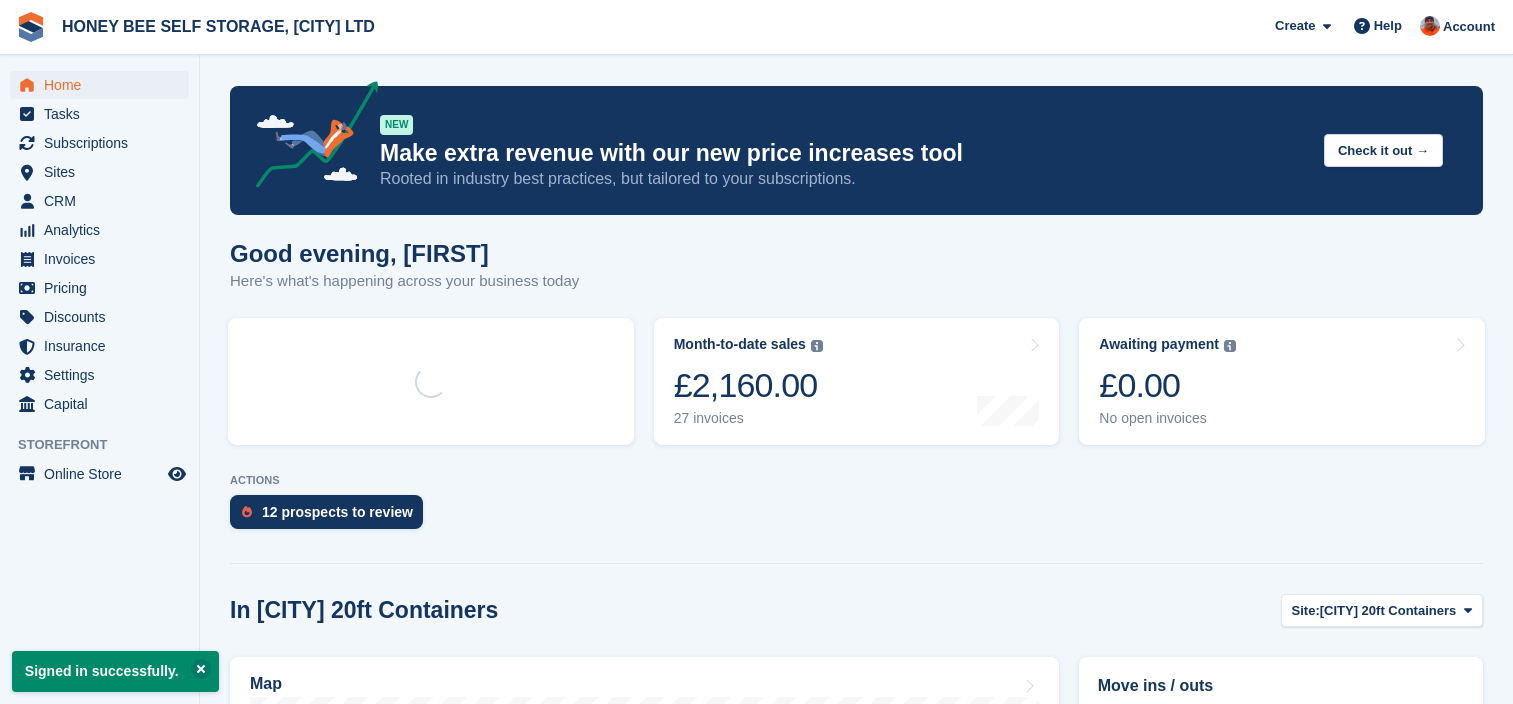 scroll, scrollTop: 0, scrollLeft: 0, axis: both 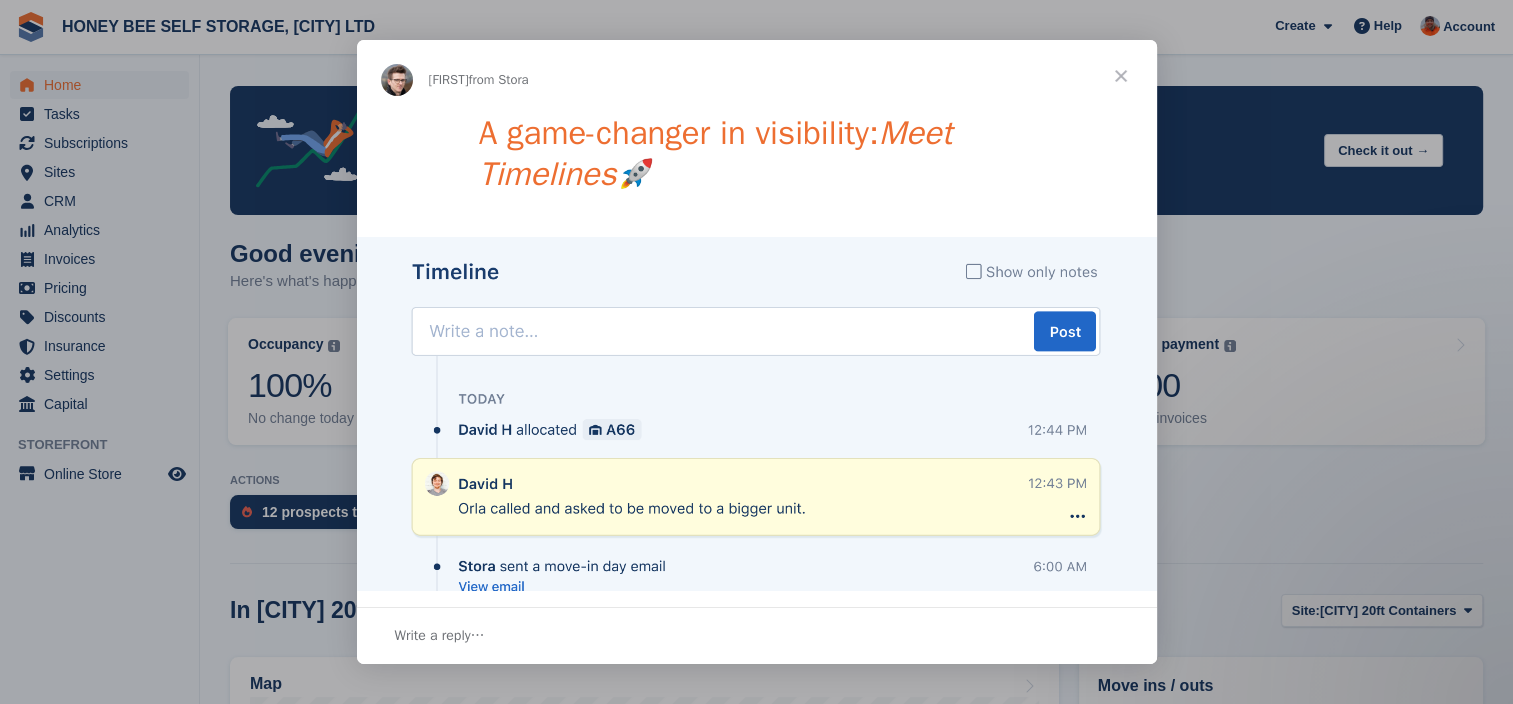 click at bounding box center [1121, 76] 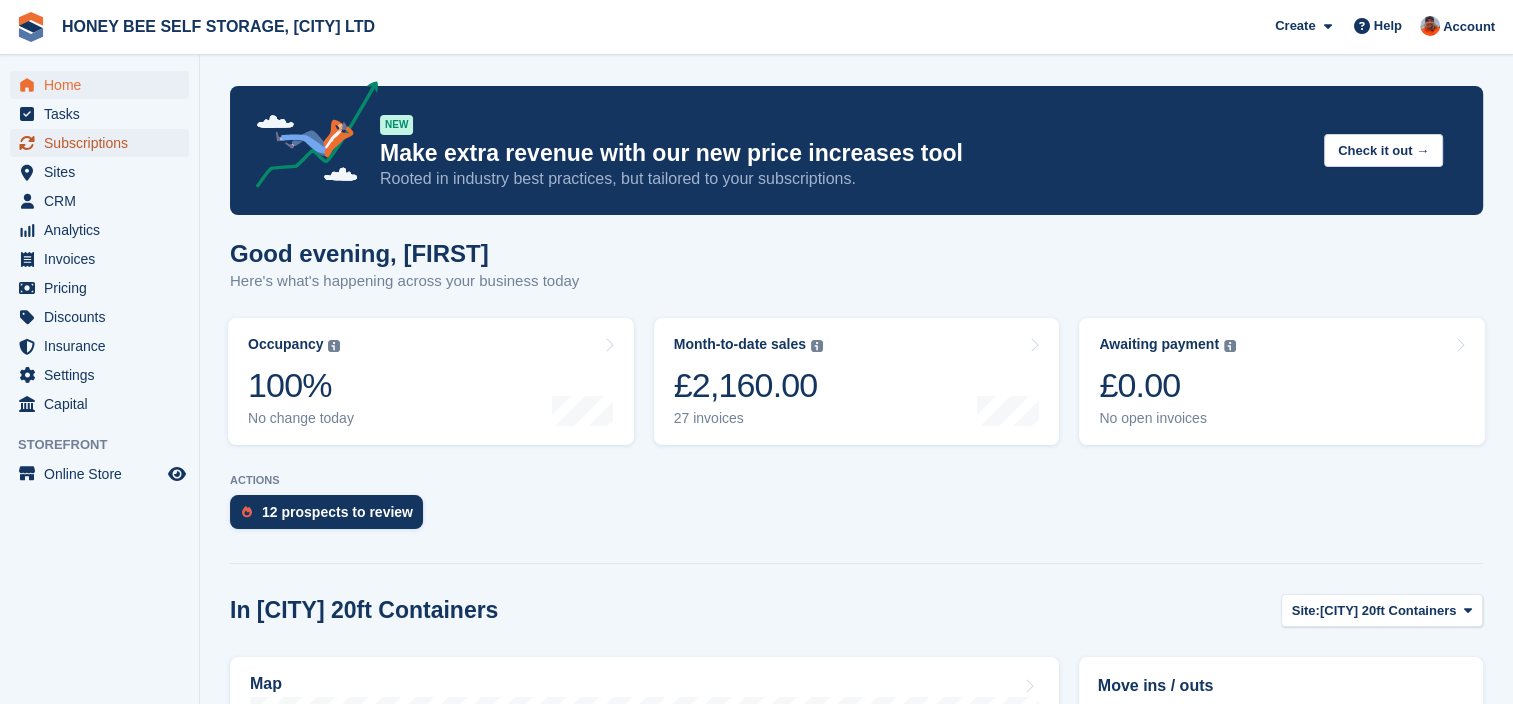 click on "Subscriptions" at bounding box center [104, 143] 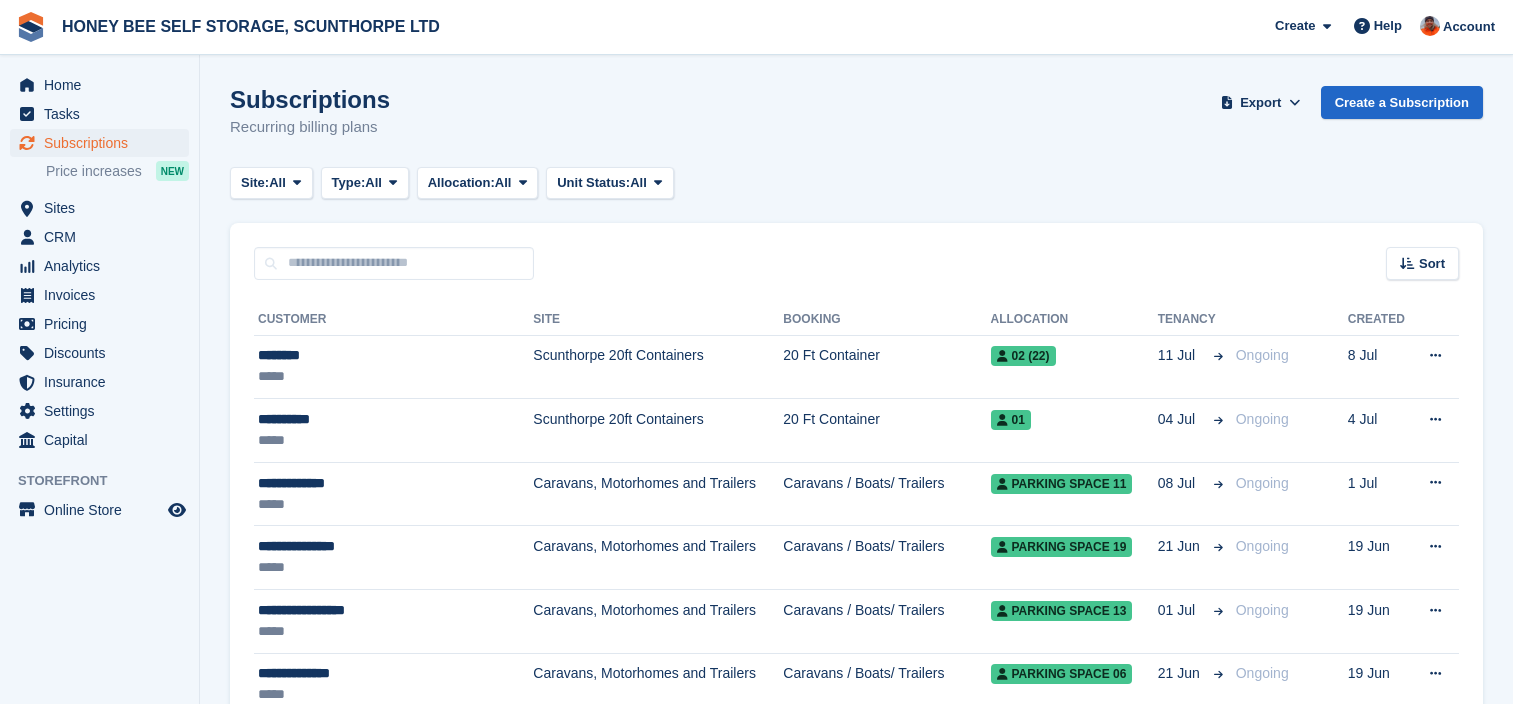 scroll, scrollTop: 0, scrollLeft: 0, axis: both 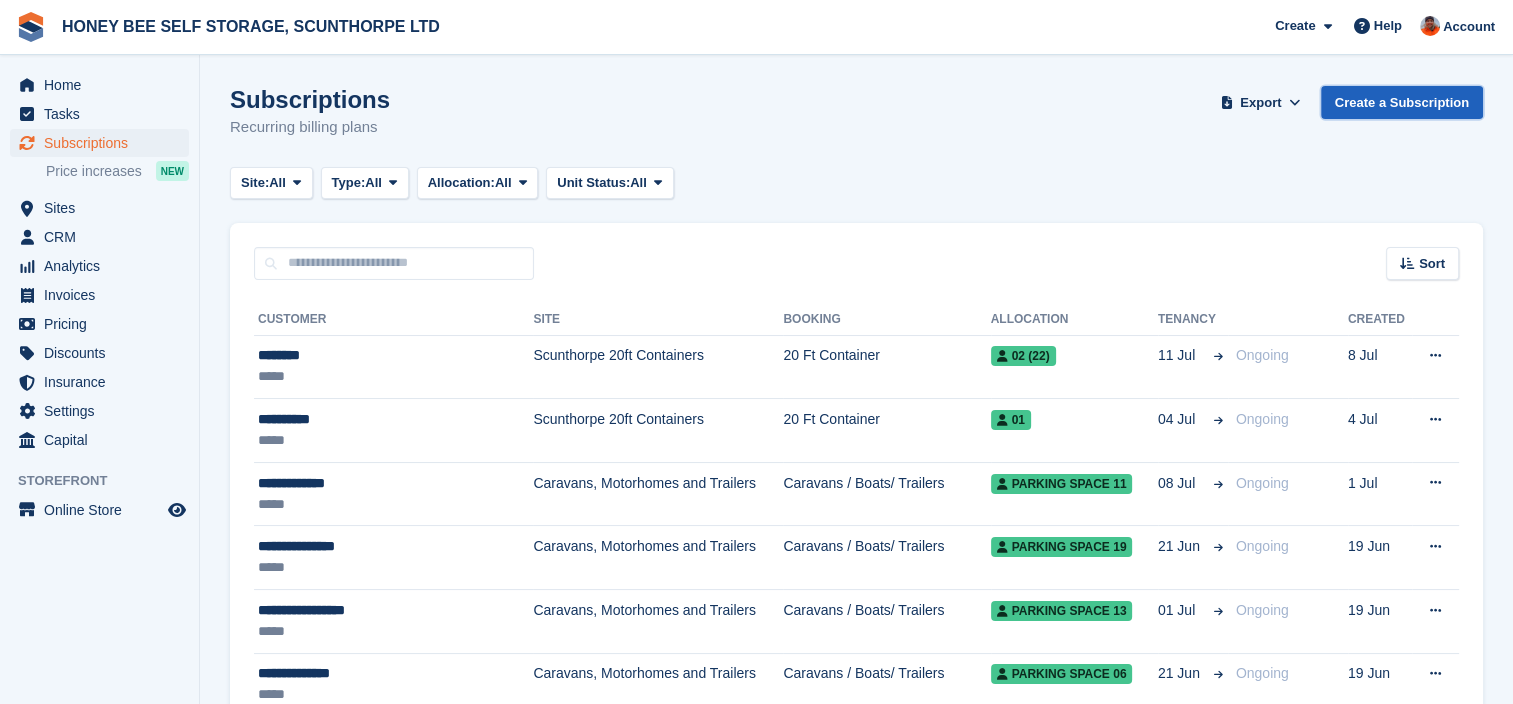click on "Create a Subscription" at bounding box center [1402, 102] 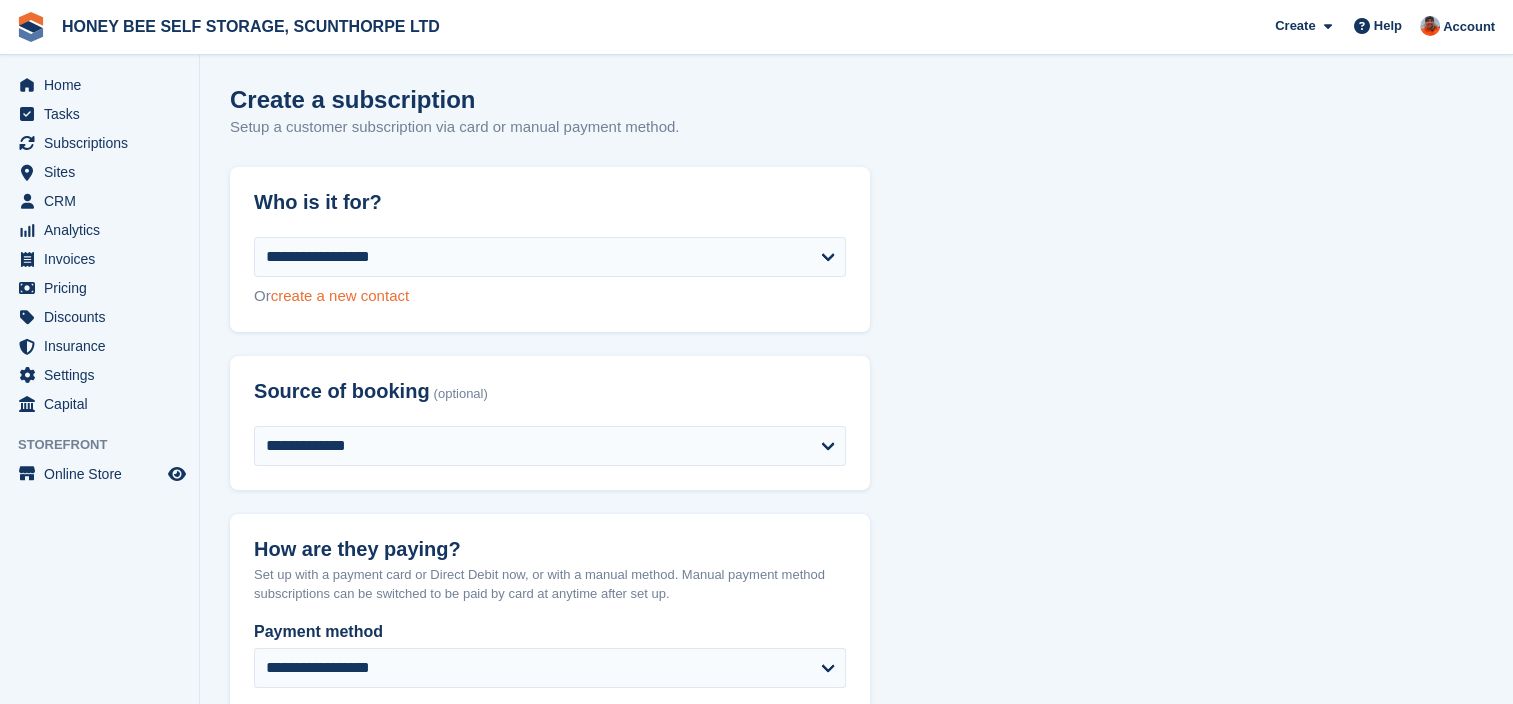 click on "create a new contact" at bounding box center (340, 295) 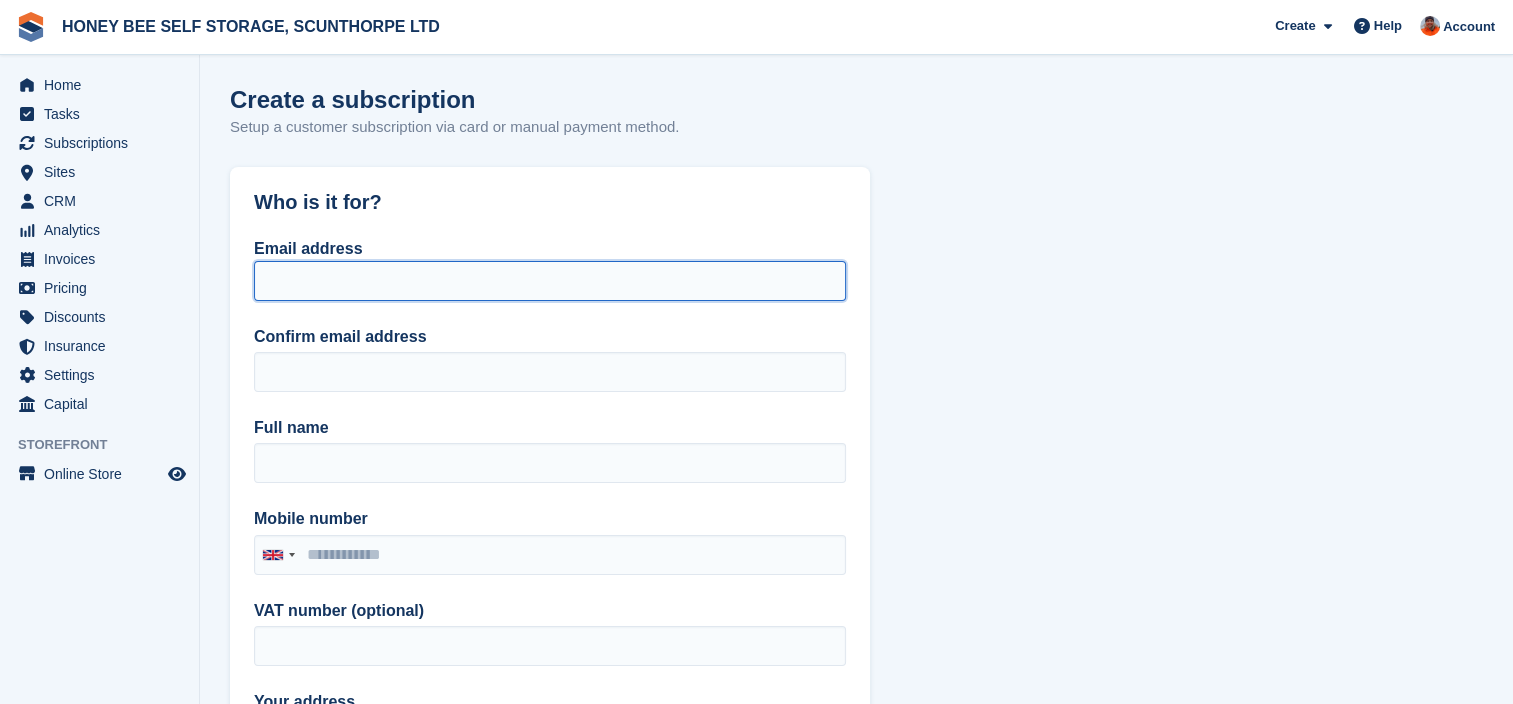 click on "Email address" at bounding box center [550, 281] 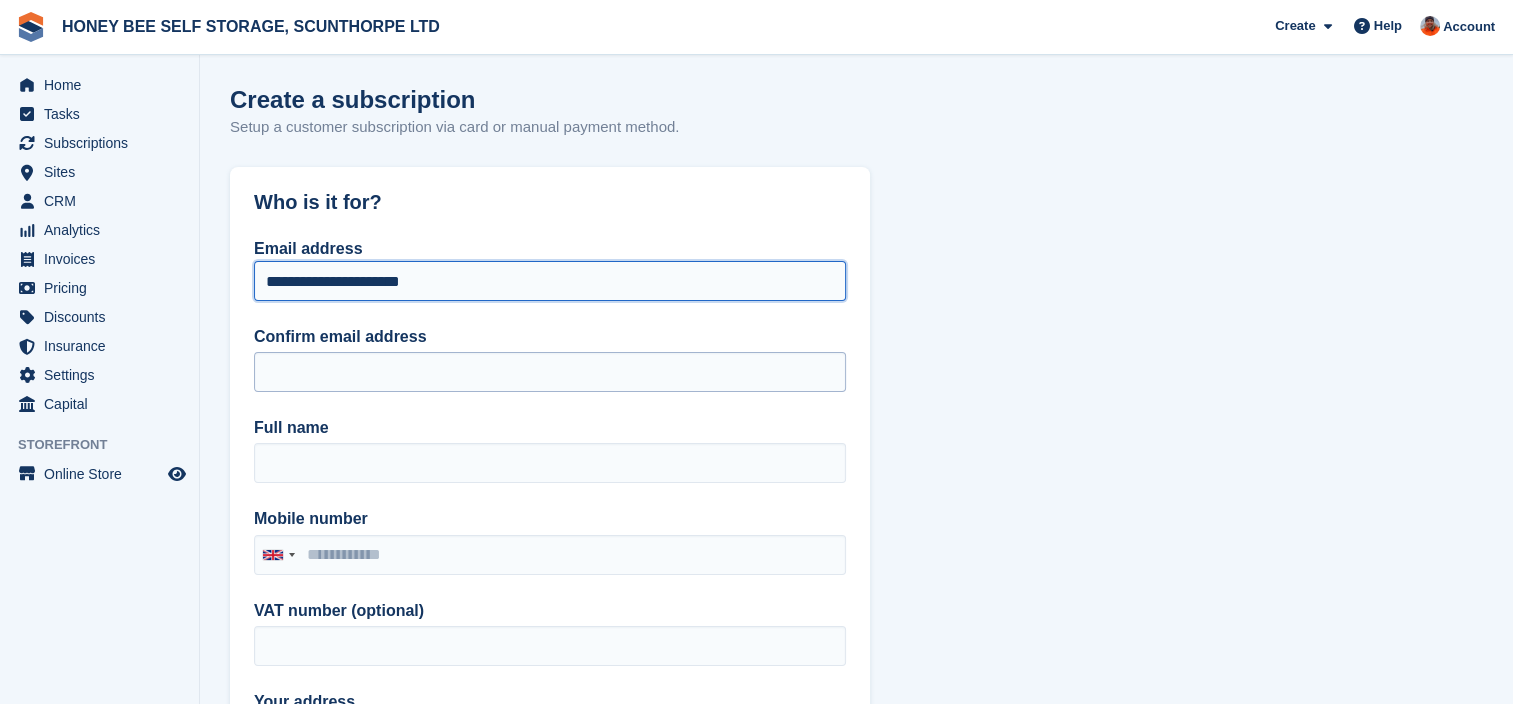 type on "**********" 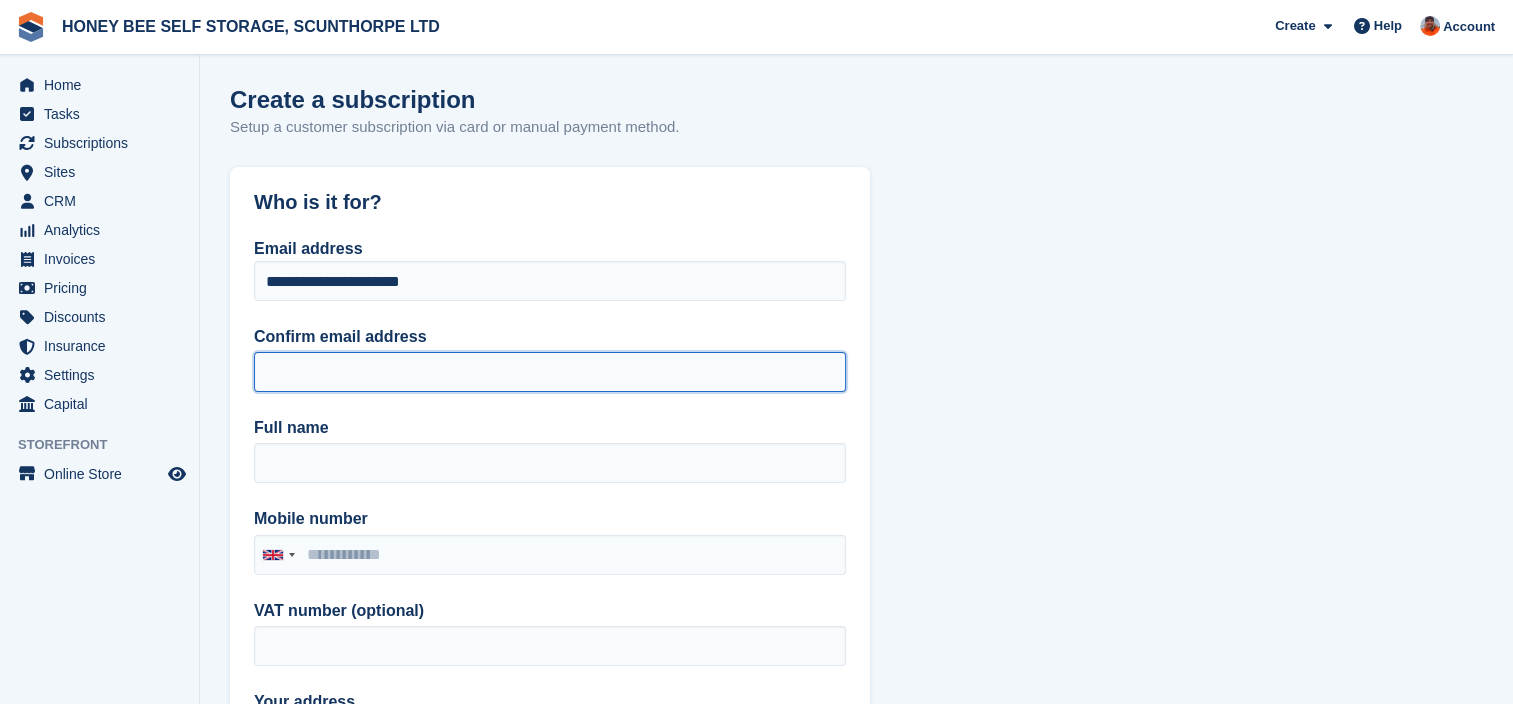 click on "Confirm email address" at bounding box center (550, 372) 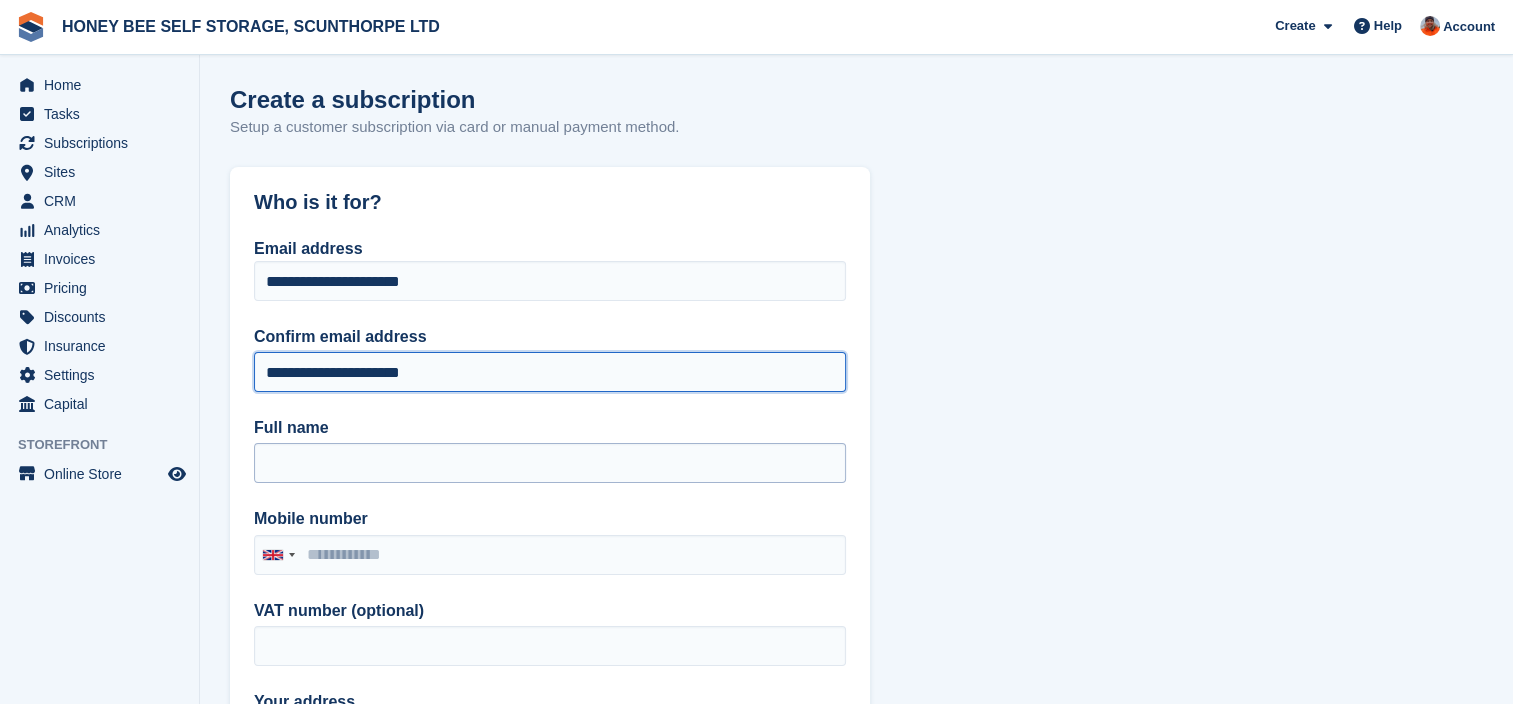 type on "**********" 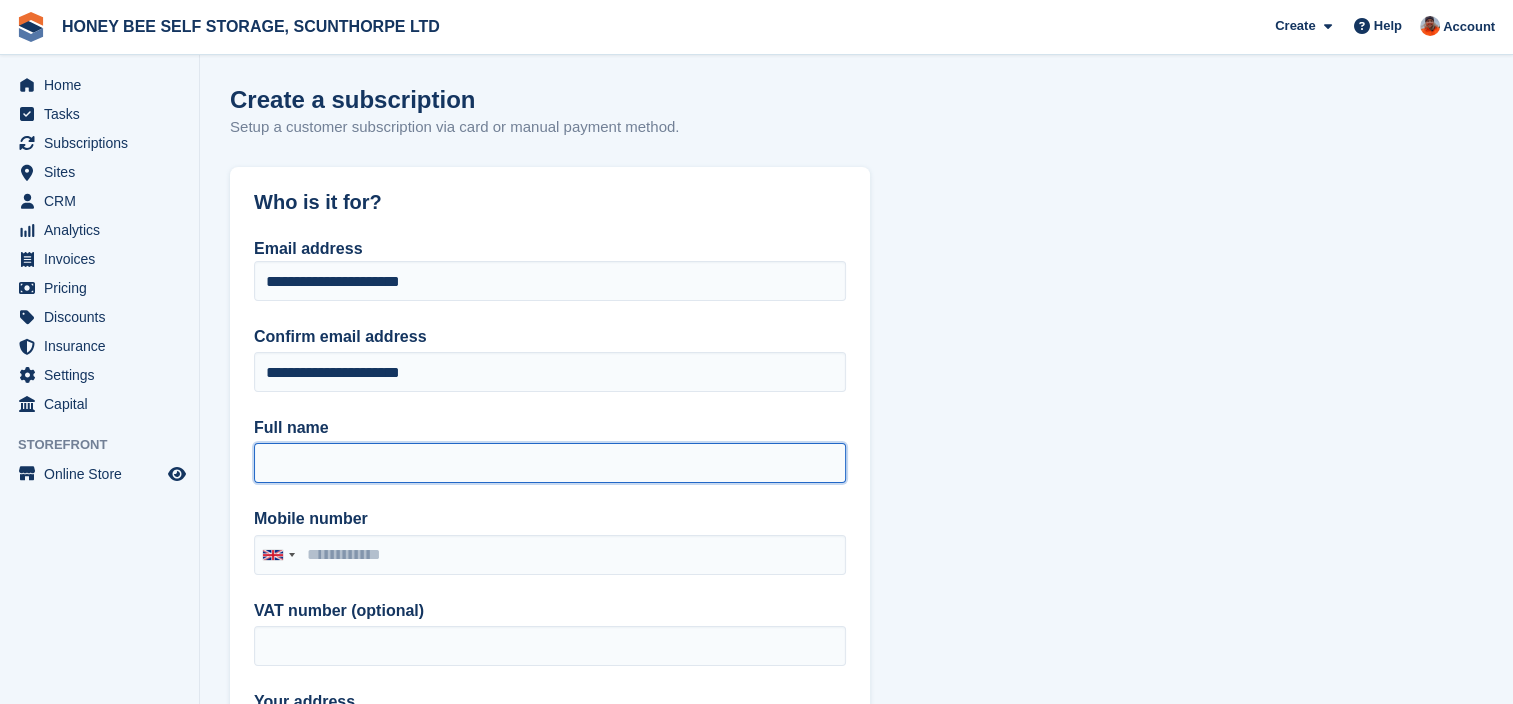 click on "Full name" at bounding box center [550, 463] 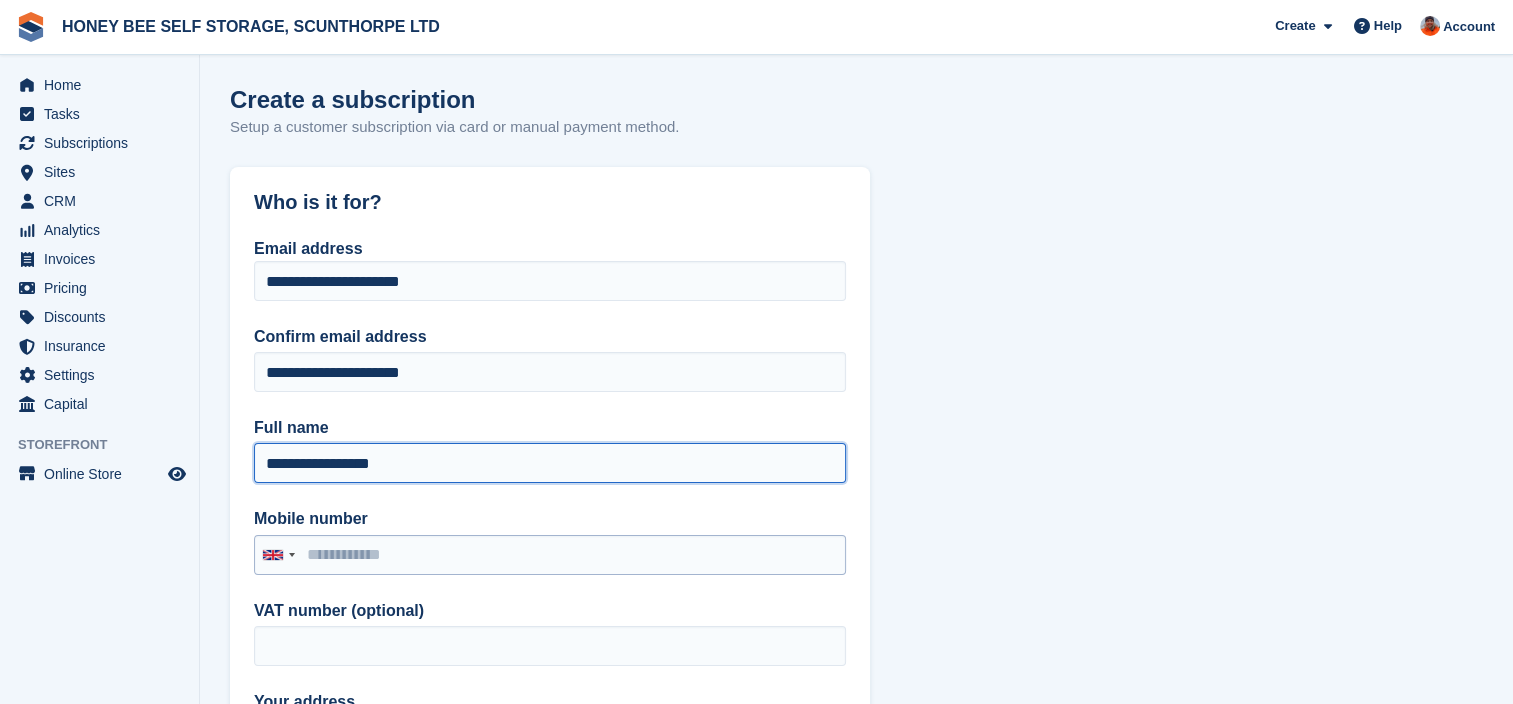 type on "**********" 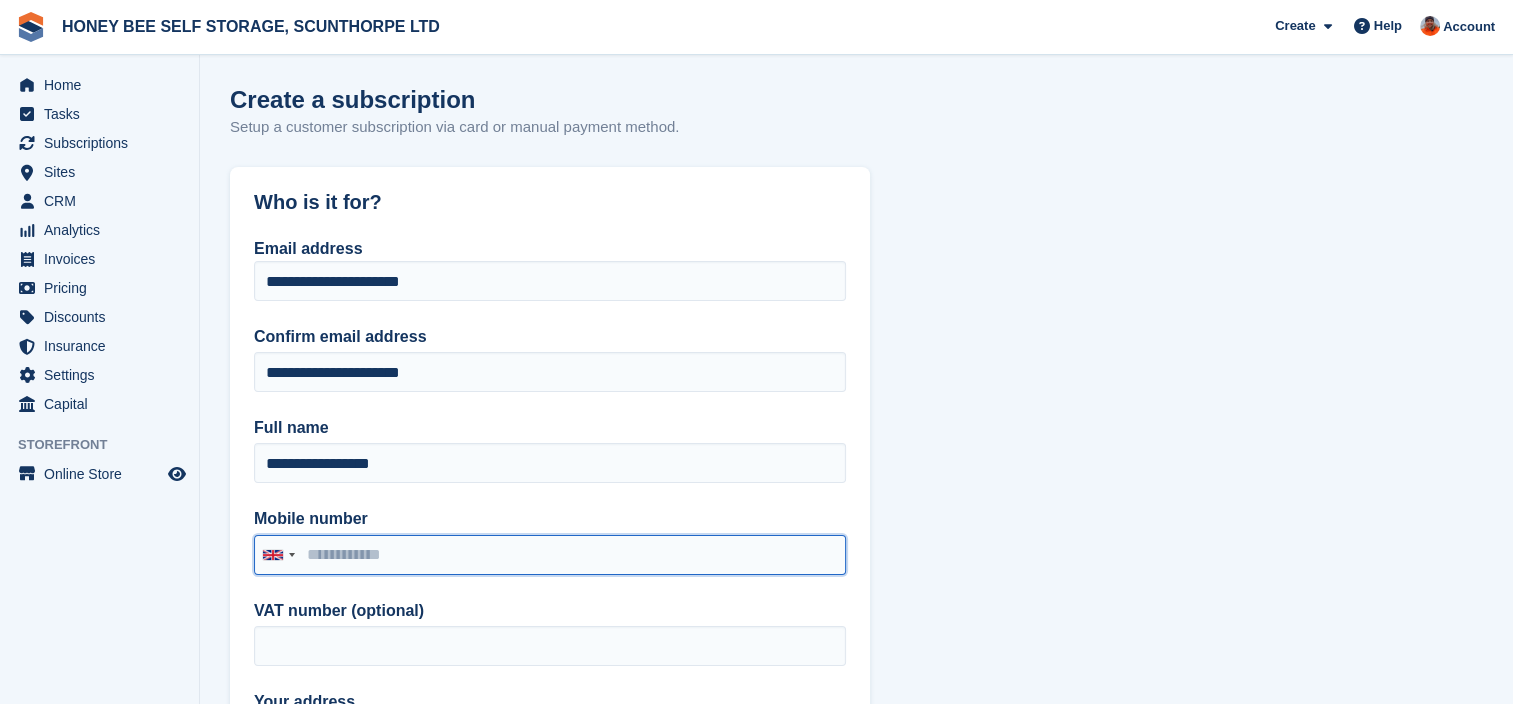 click on "Mobile number" at bounding box center [550, 555] 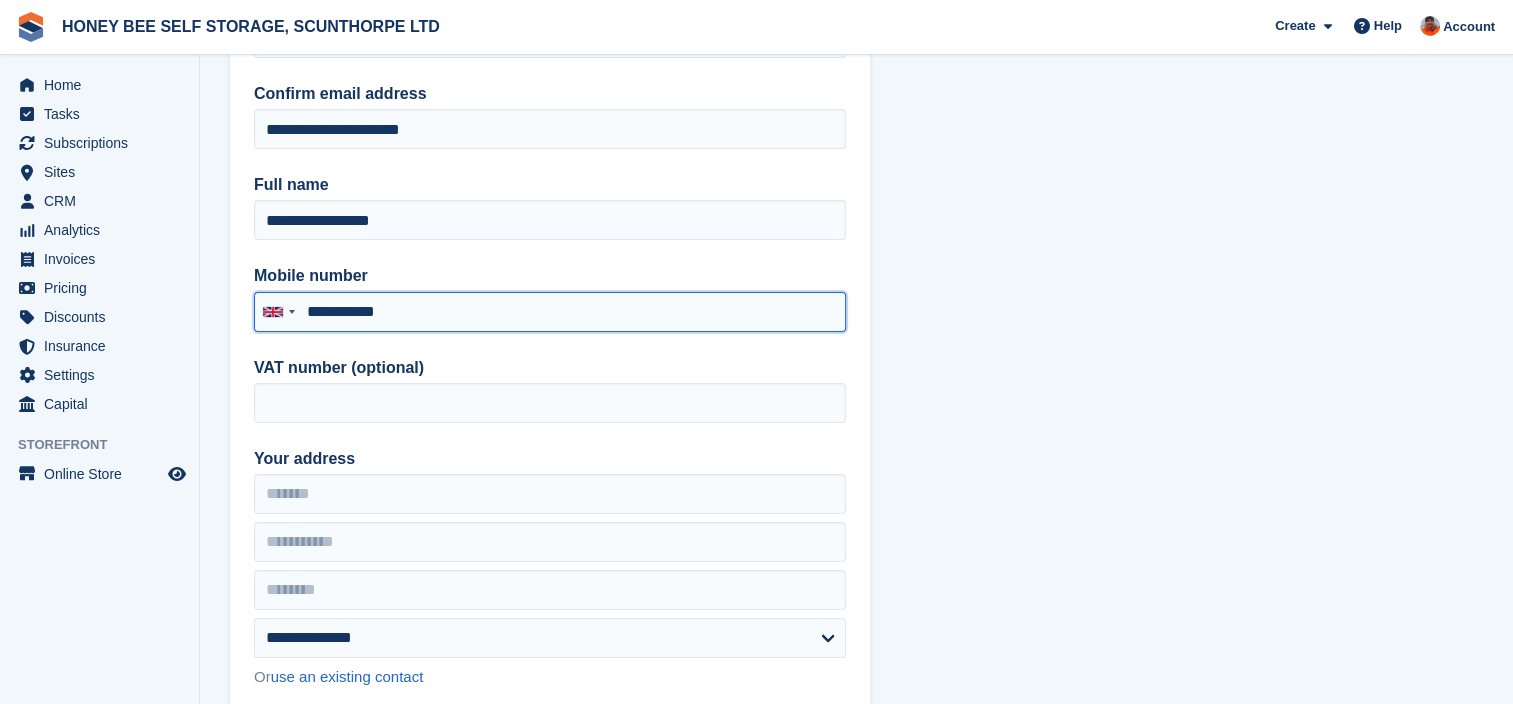 scroll, scrollTop: 280, scrollLeft: 0, axis: vertical 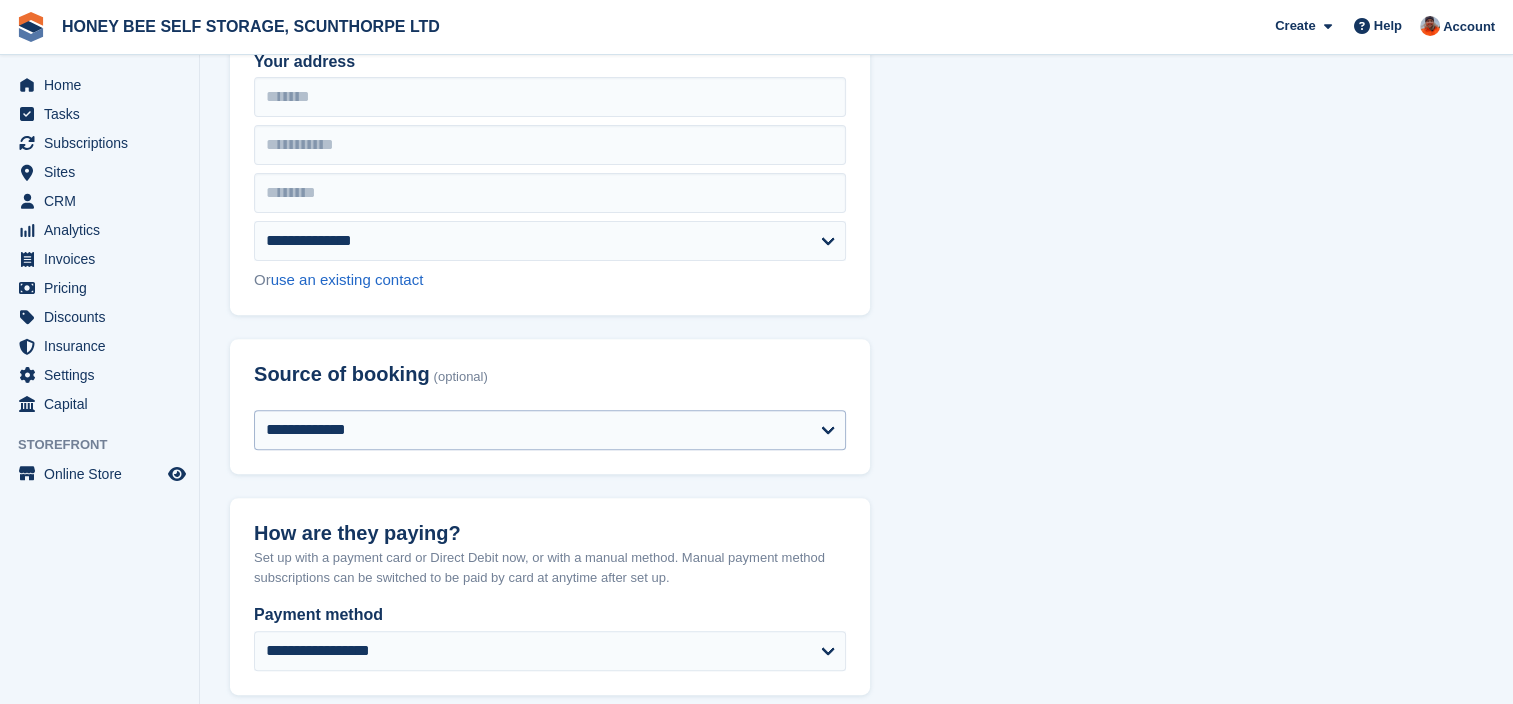 type on "**********" 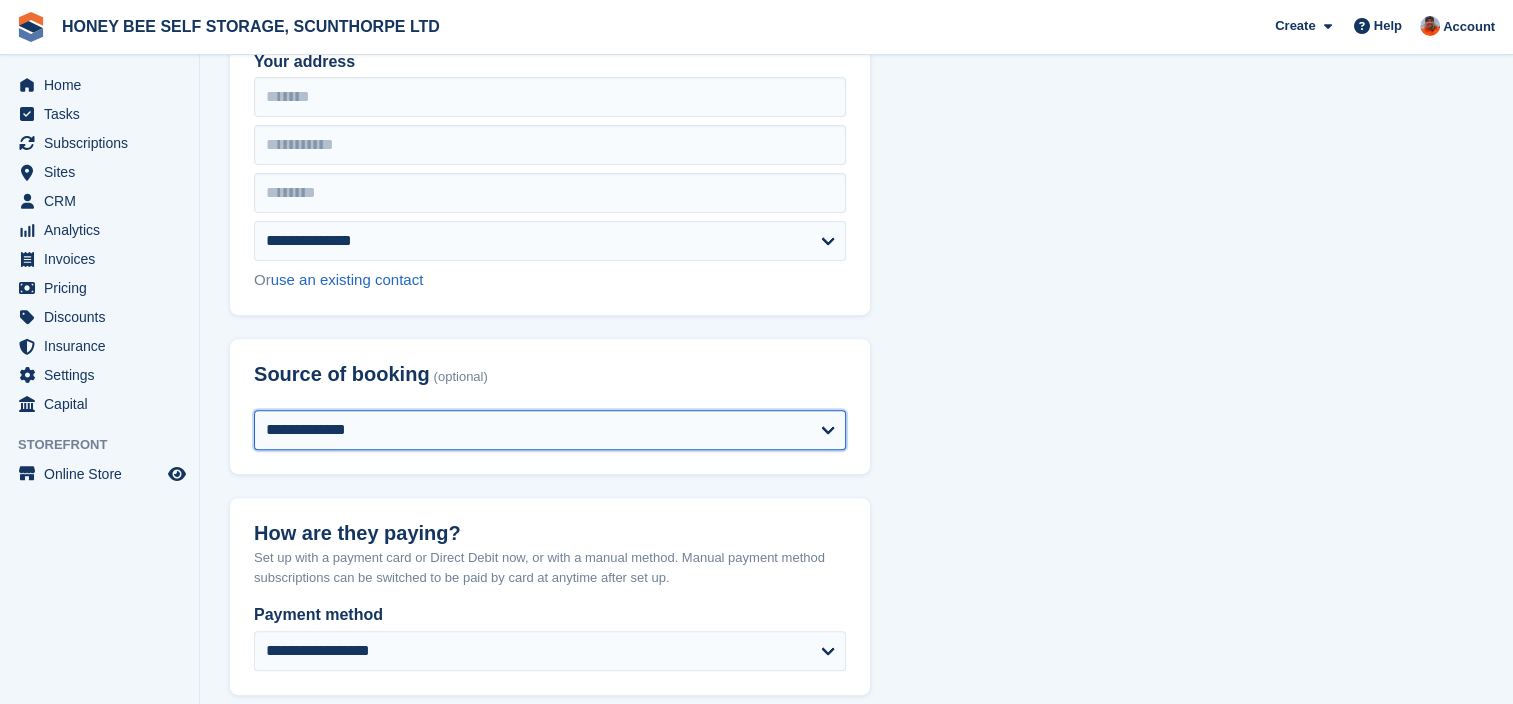 click on "**********" at bounding box center [550, 430] 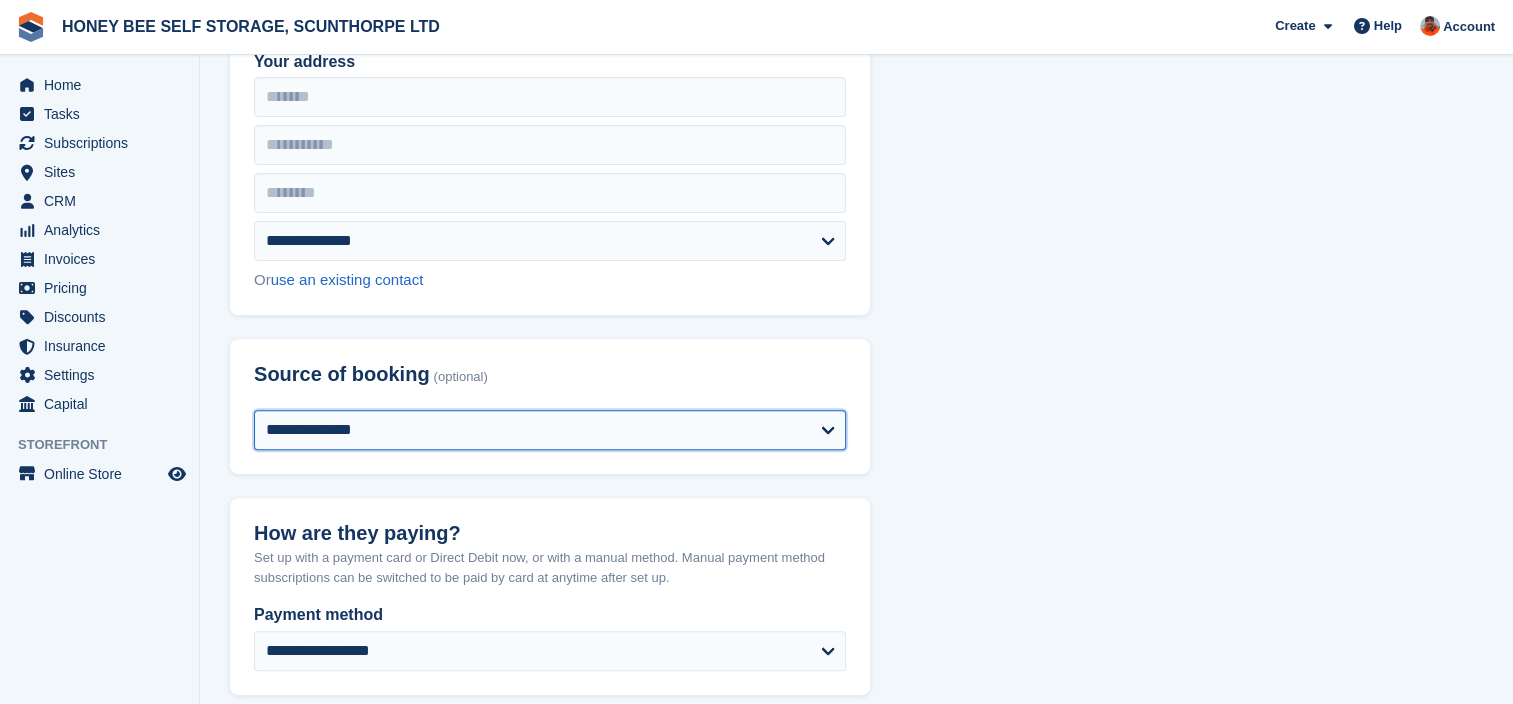 click on "**********" at bounding box center (550, 430) 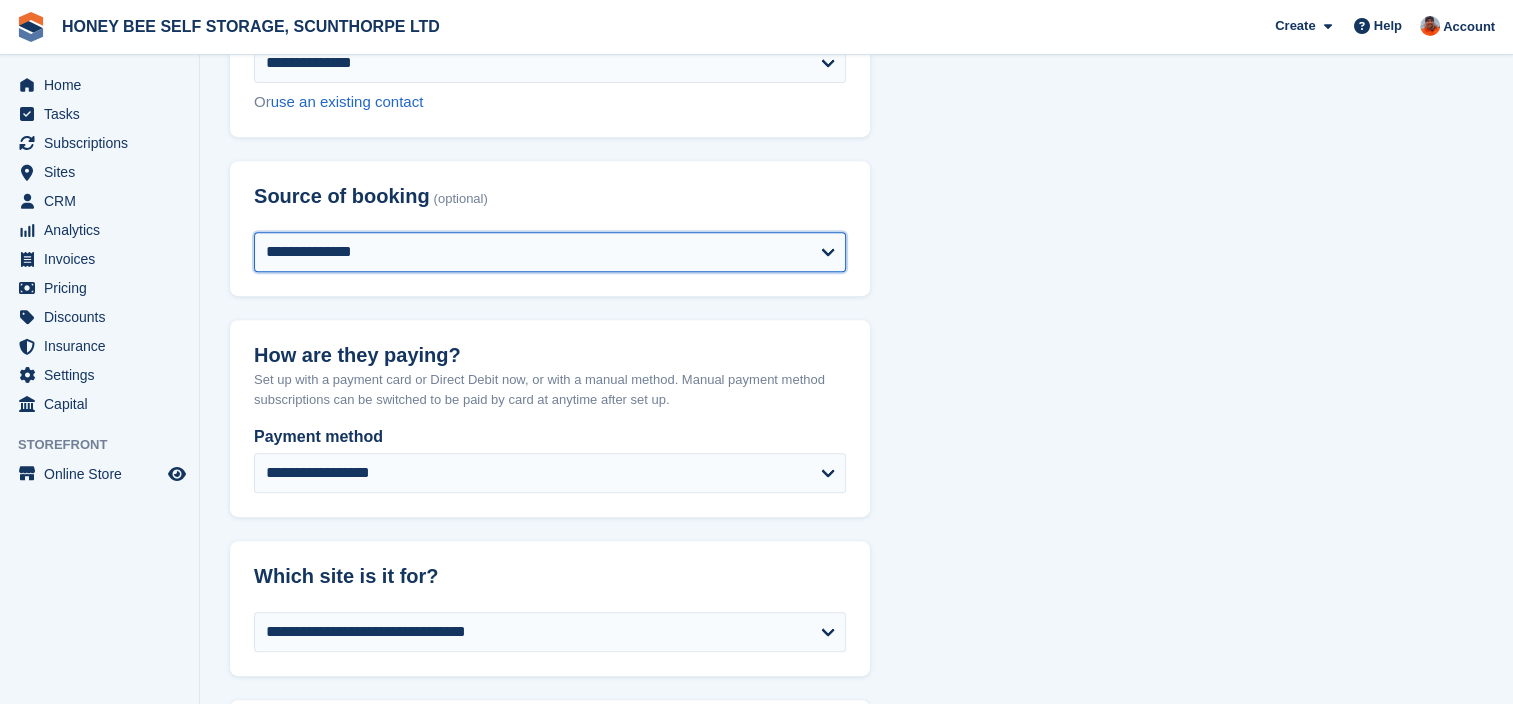 scroll, scrollTop: 840, scrollLeft: 0, axis: vertical 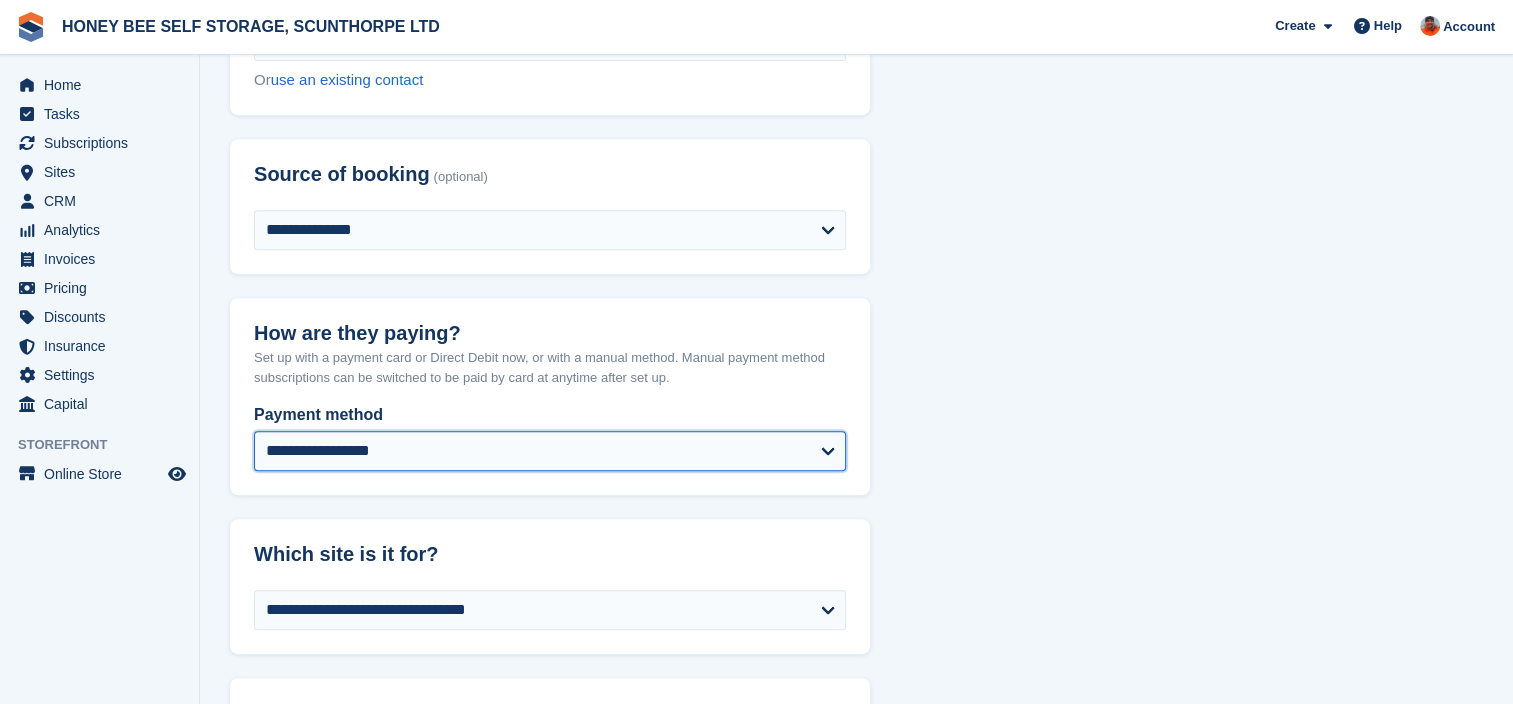click on "**********" at bounding box center (550, 451) 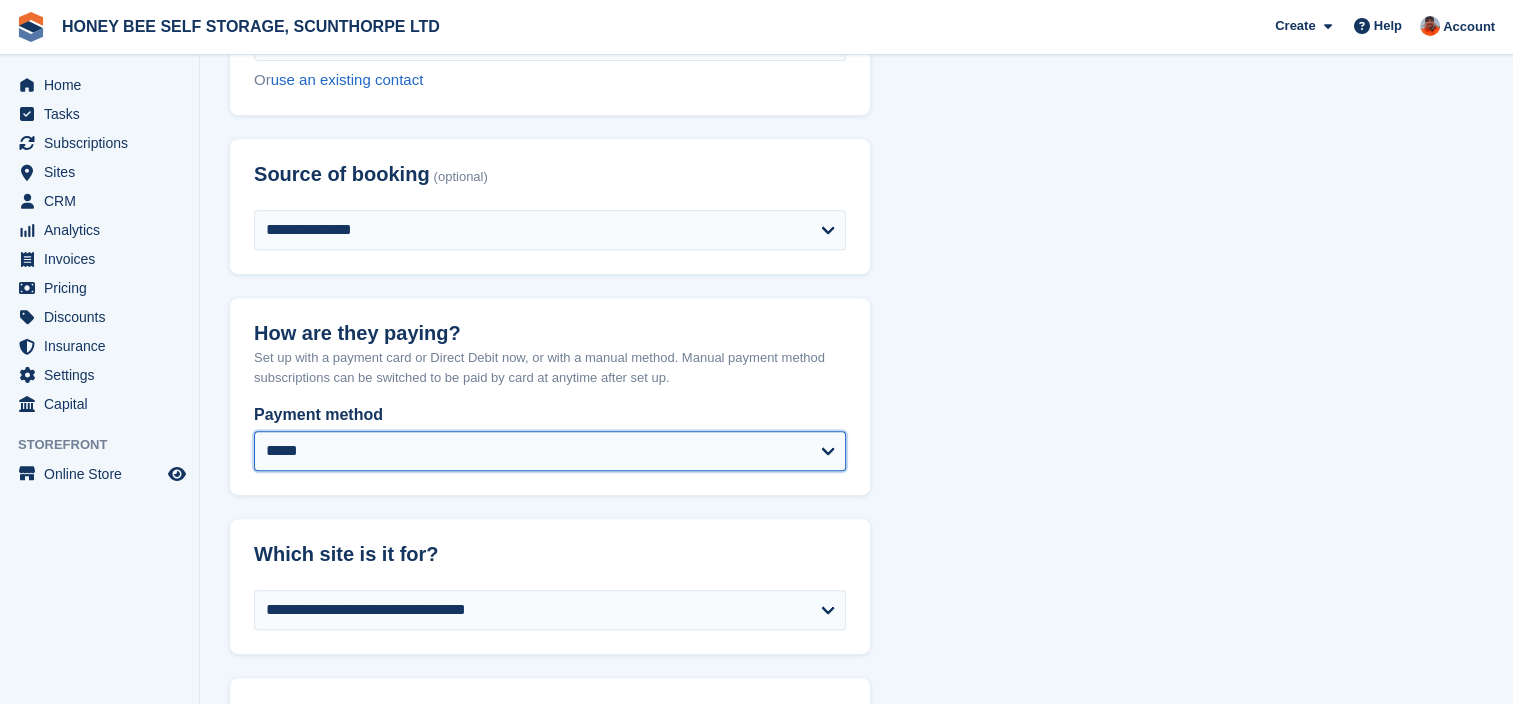 click on "**********" at bounding box center (550, 451) 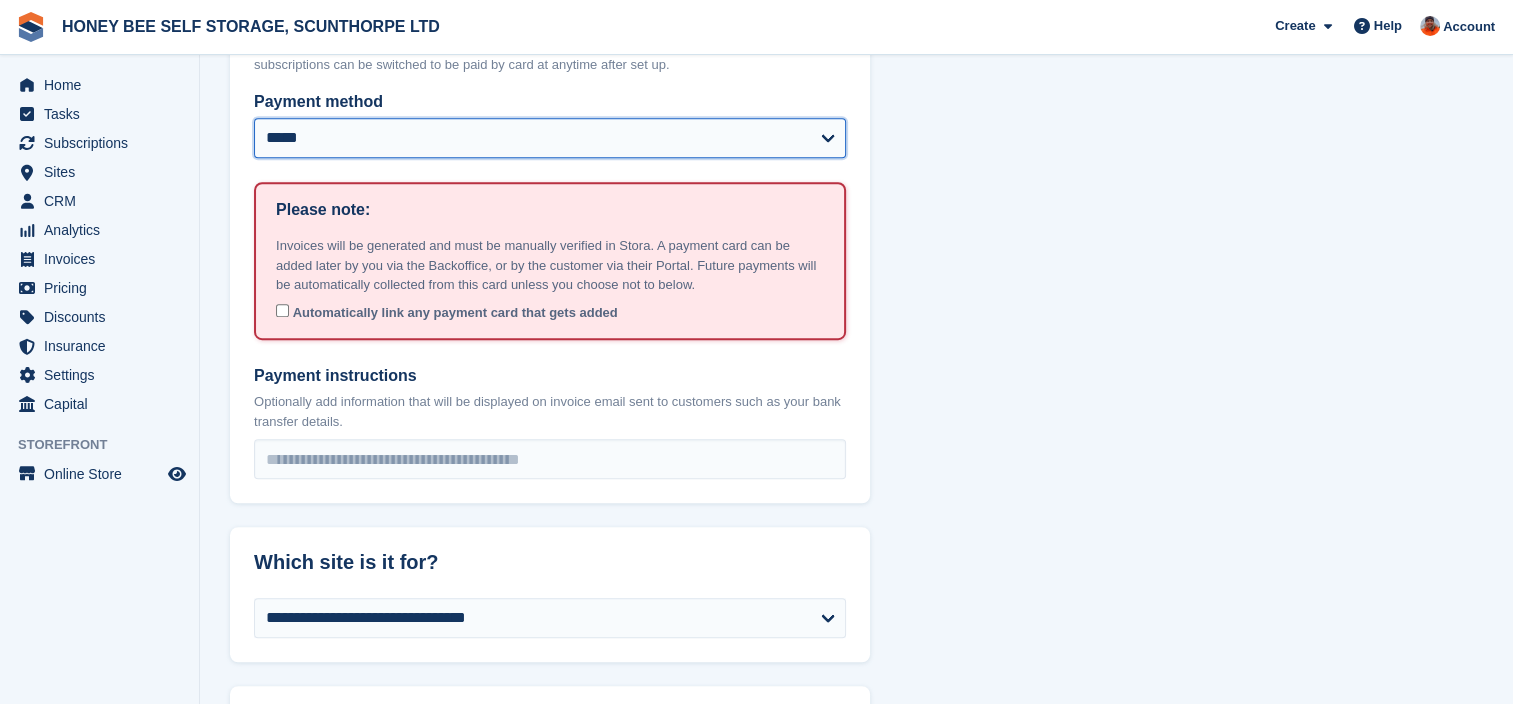 scroll, scrollTop: 1160, scrollLeft: 0, axis: vertical 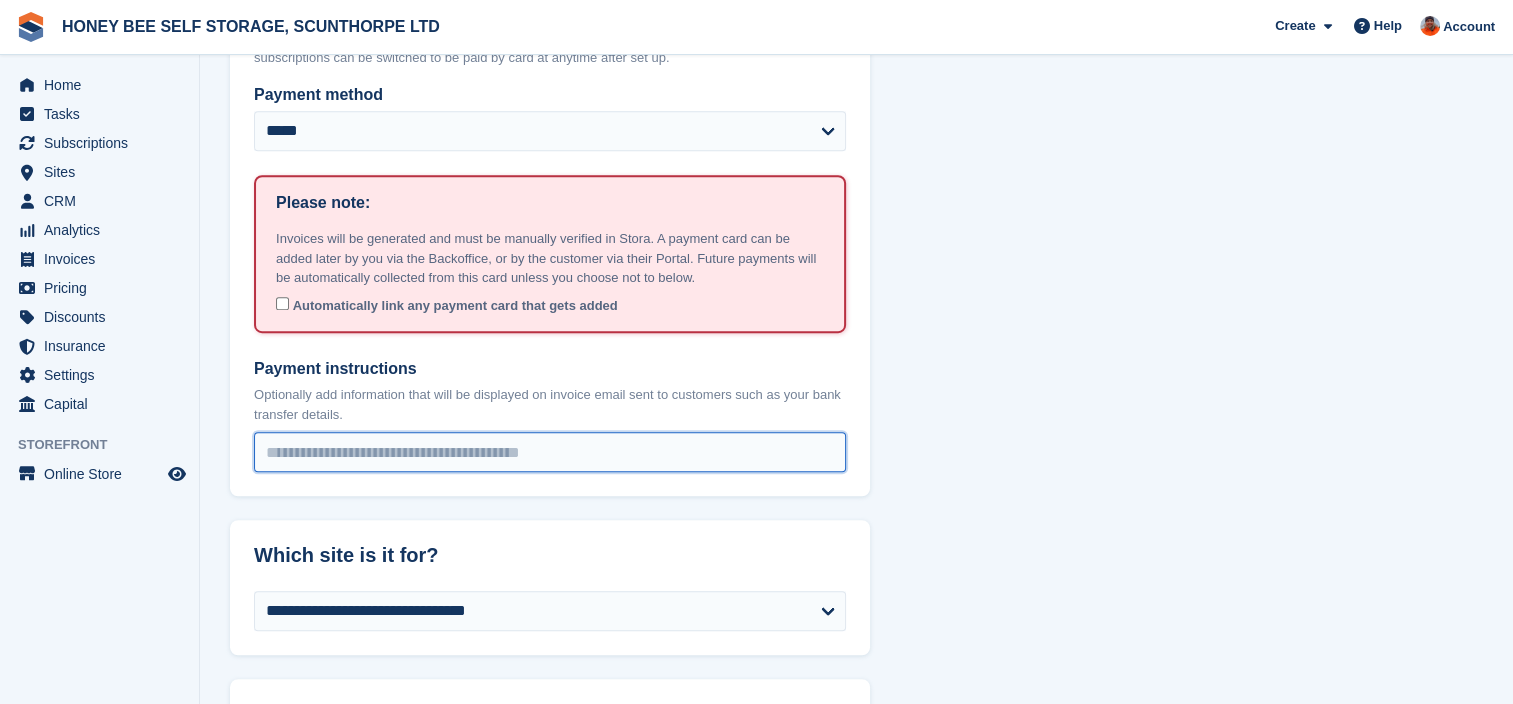 click on "Payment instructions" at bounding box center [550, 452] 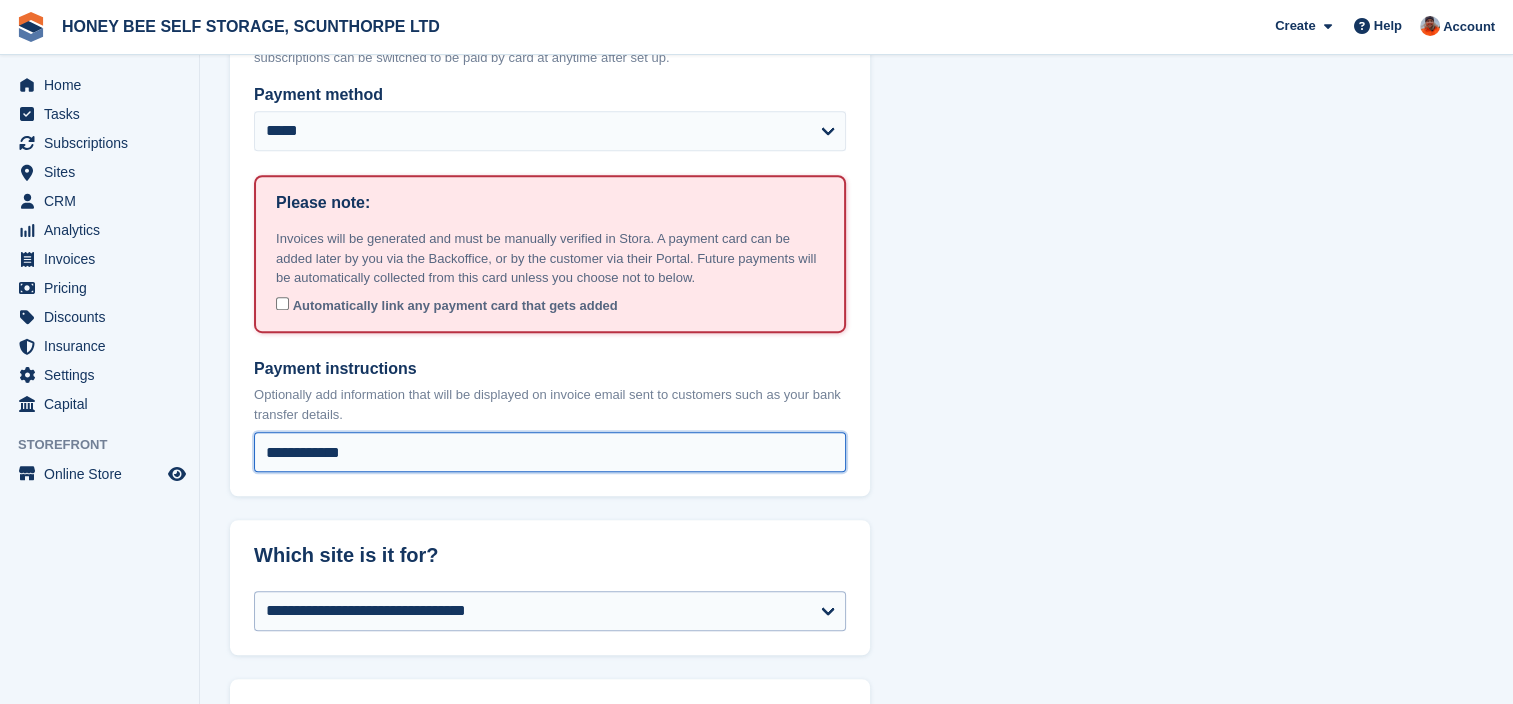 type on "**********" 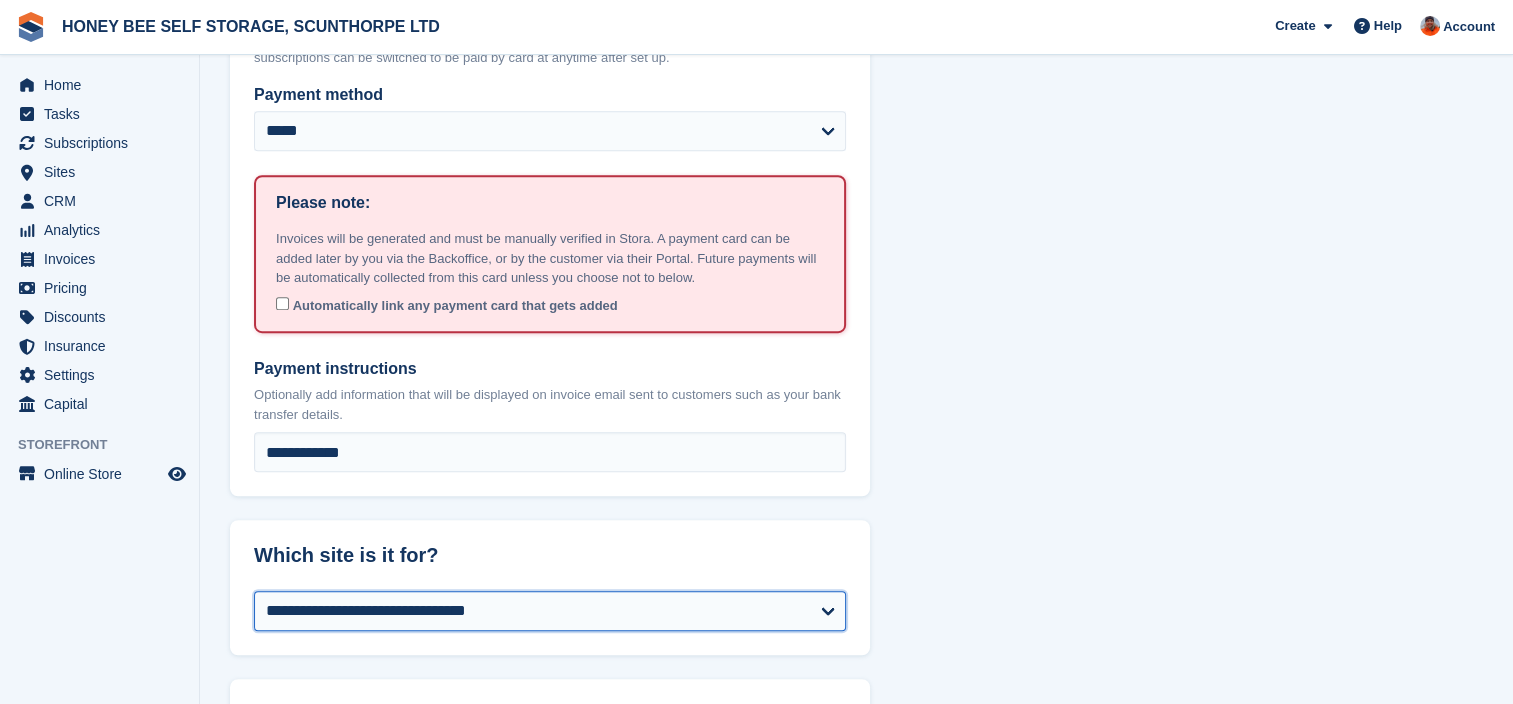 click on "**********" at bounding box center [550, 611] 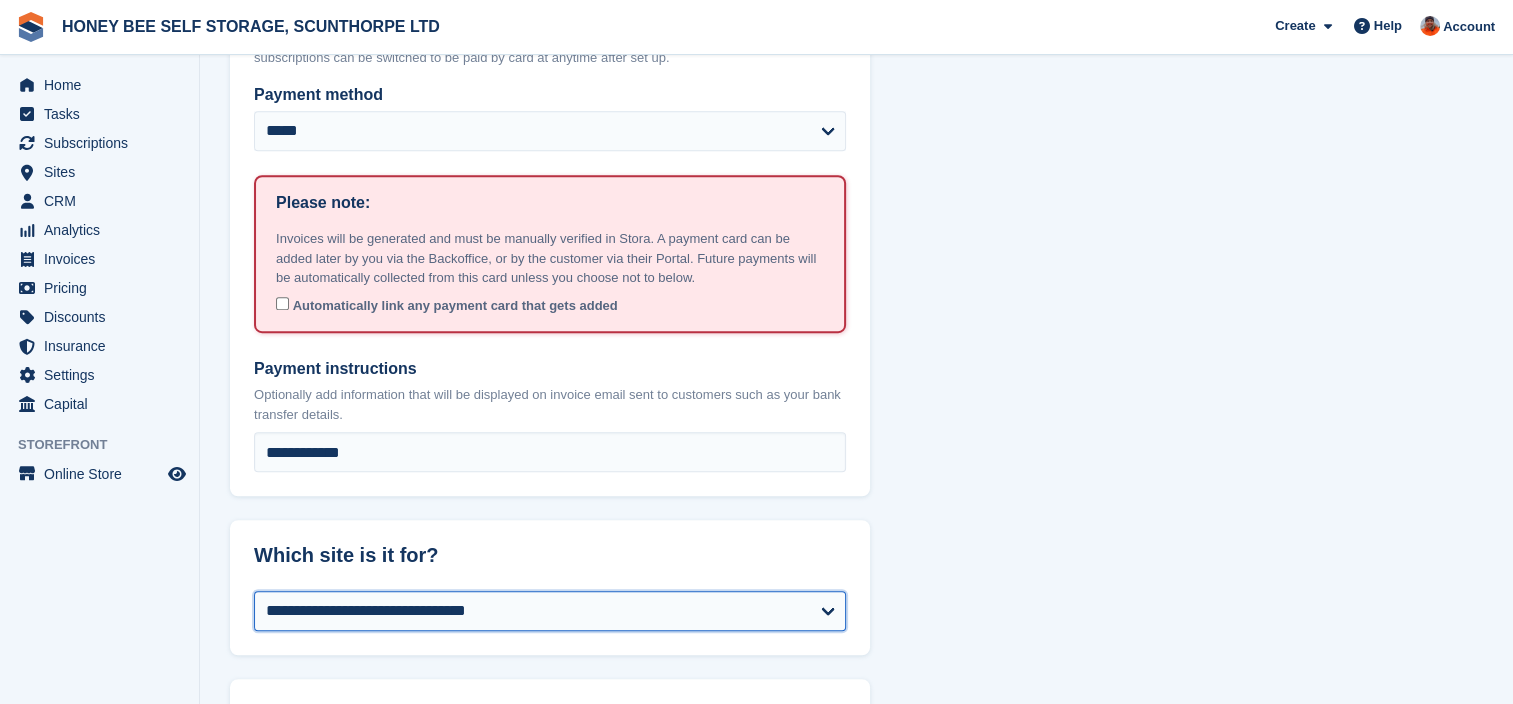 select on "****" 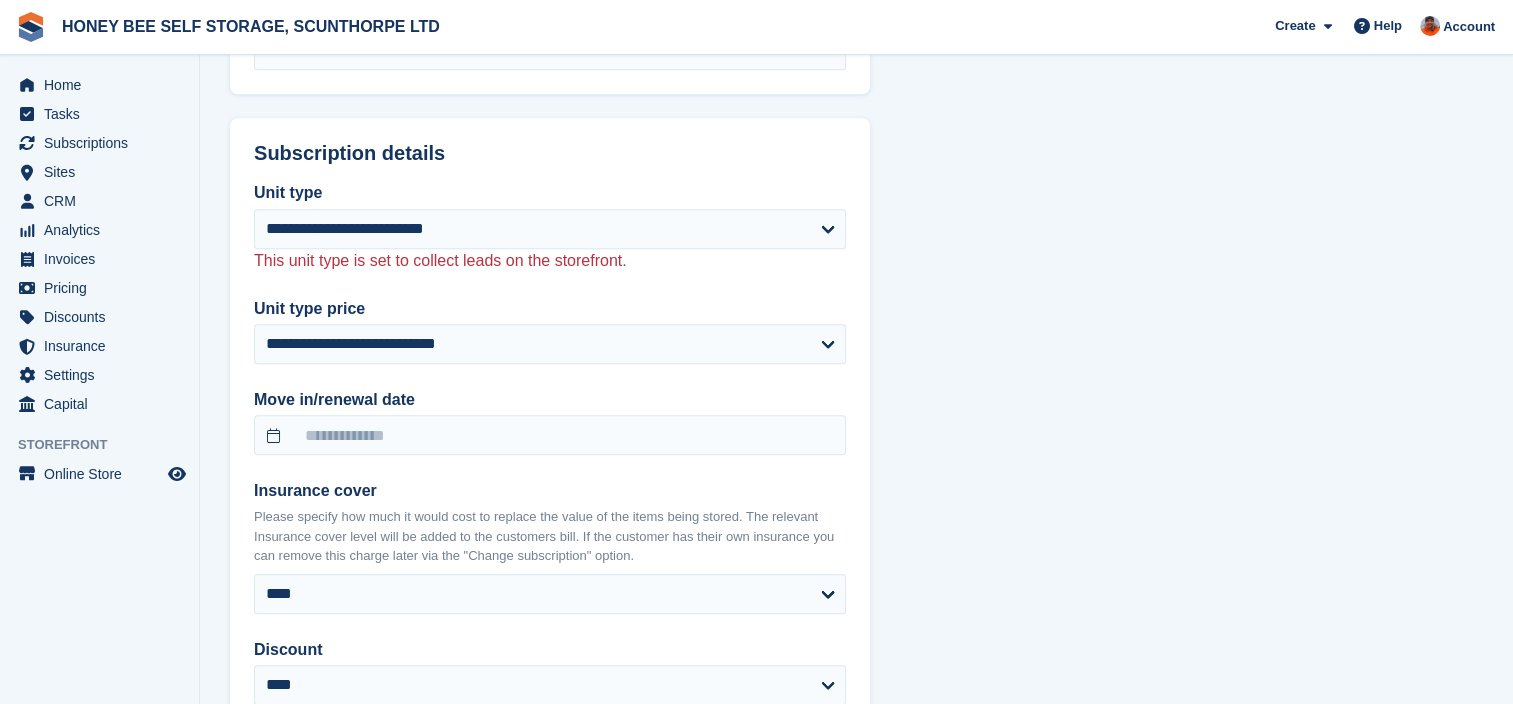 scroll, scrollTop: 1920, scrollLeft: 0, axis: vertical 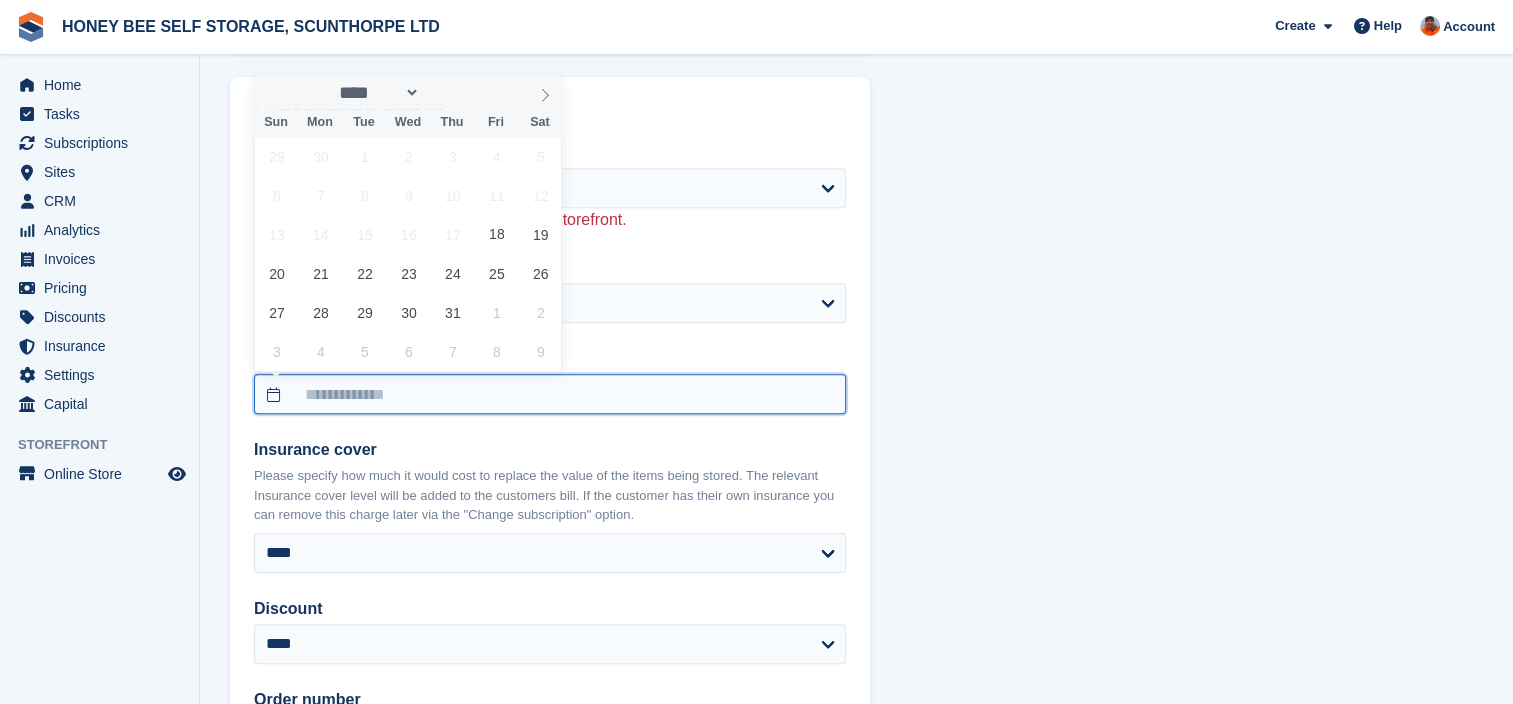 click at bounding box center (550, 394) 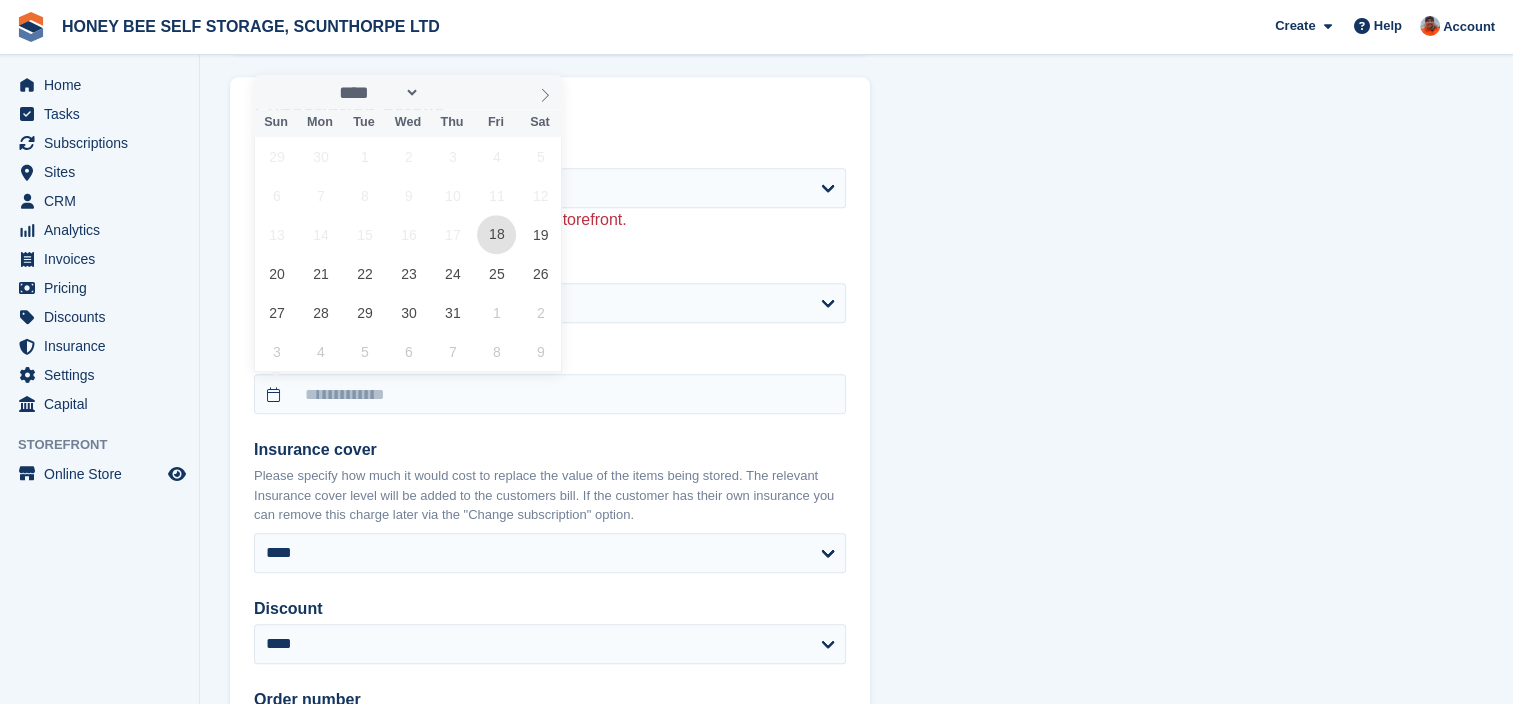 click on "18" at bounding box center [496, 234] 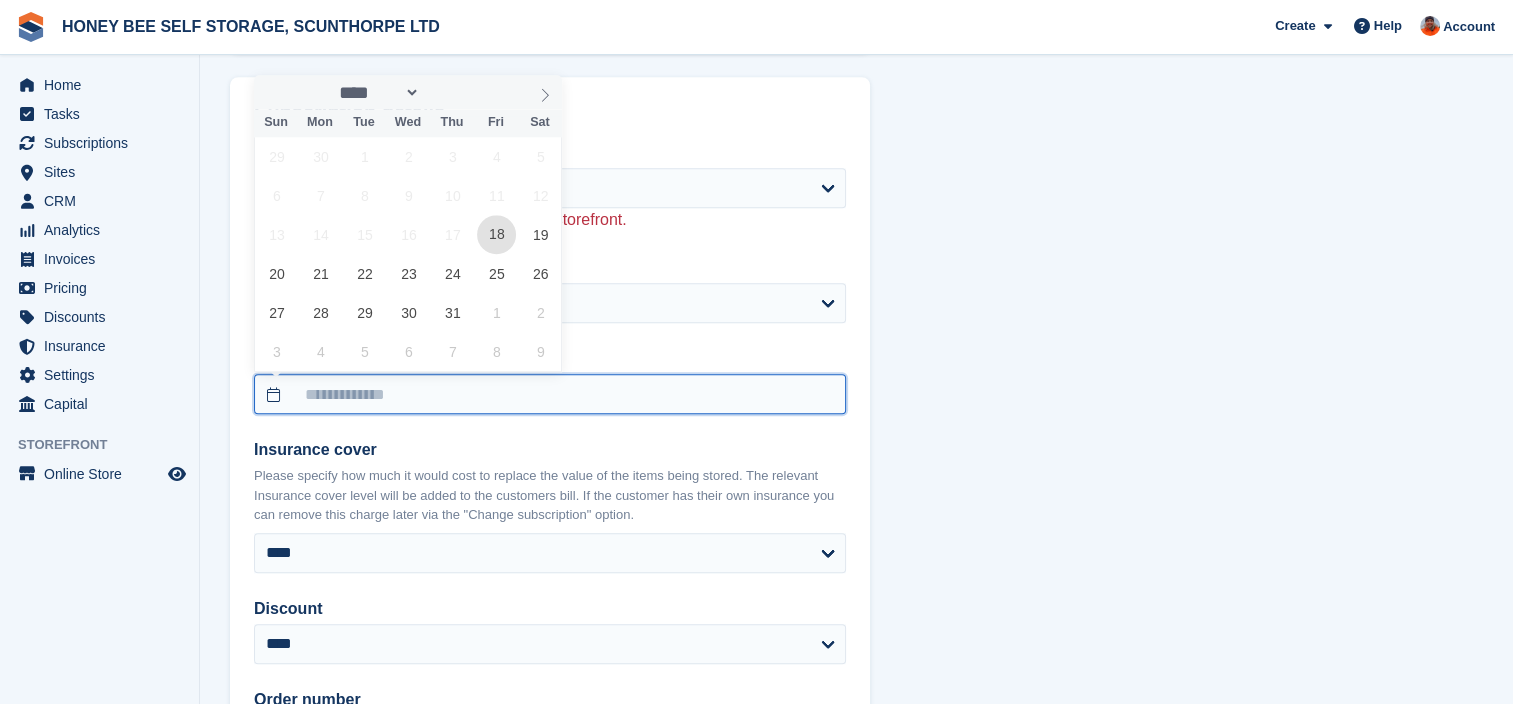 type on "**********" 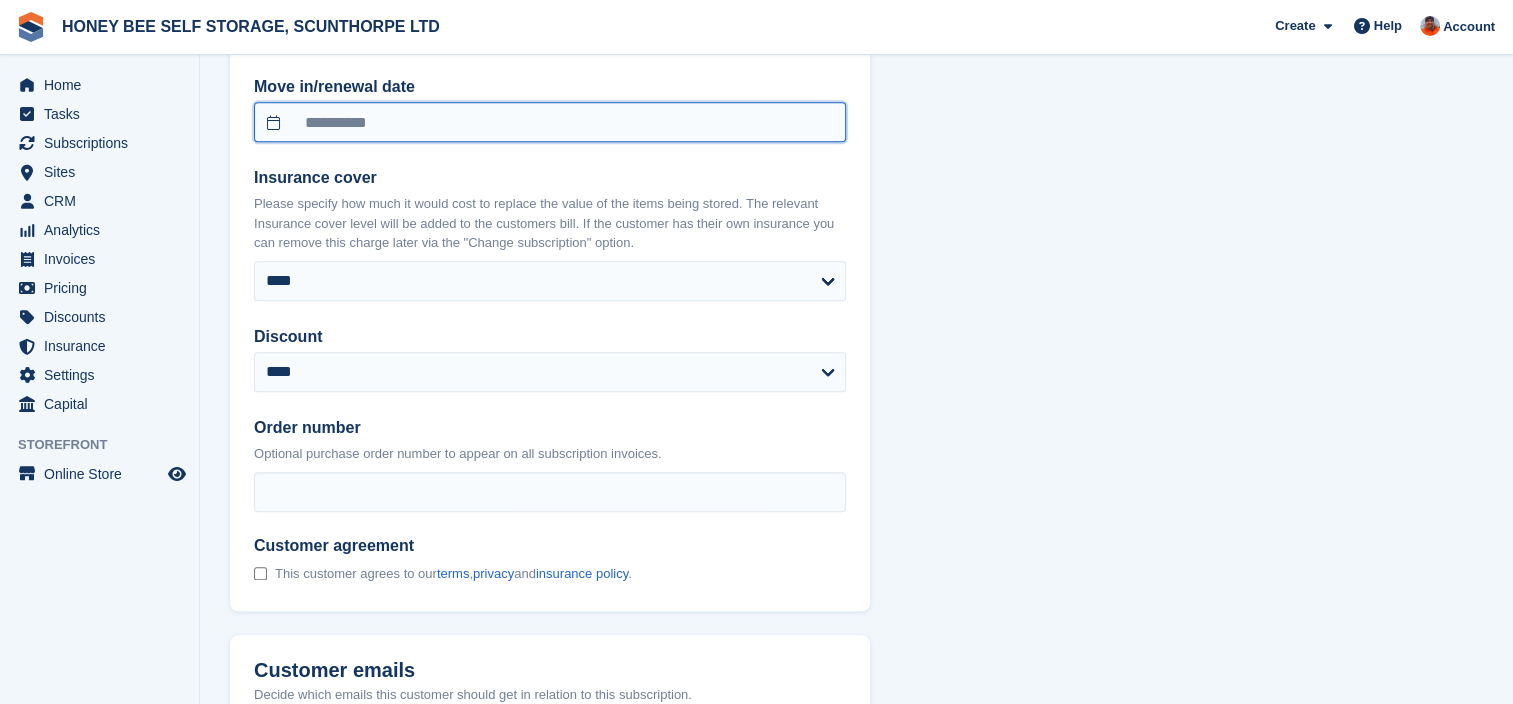 scroll, scrollTop: 2240, scrollLeft: 0, axis: vertical 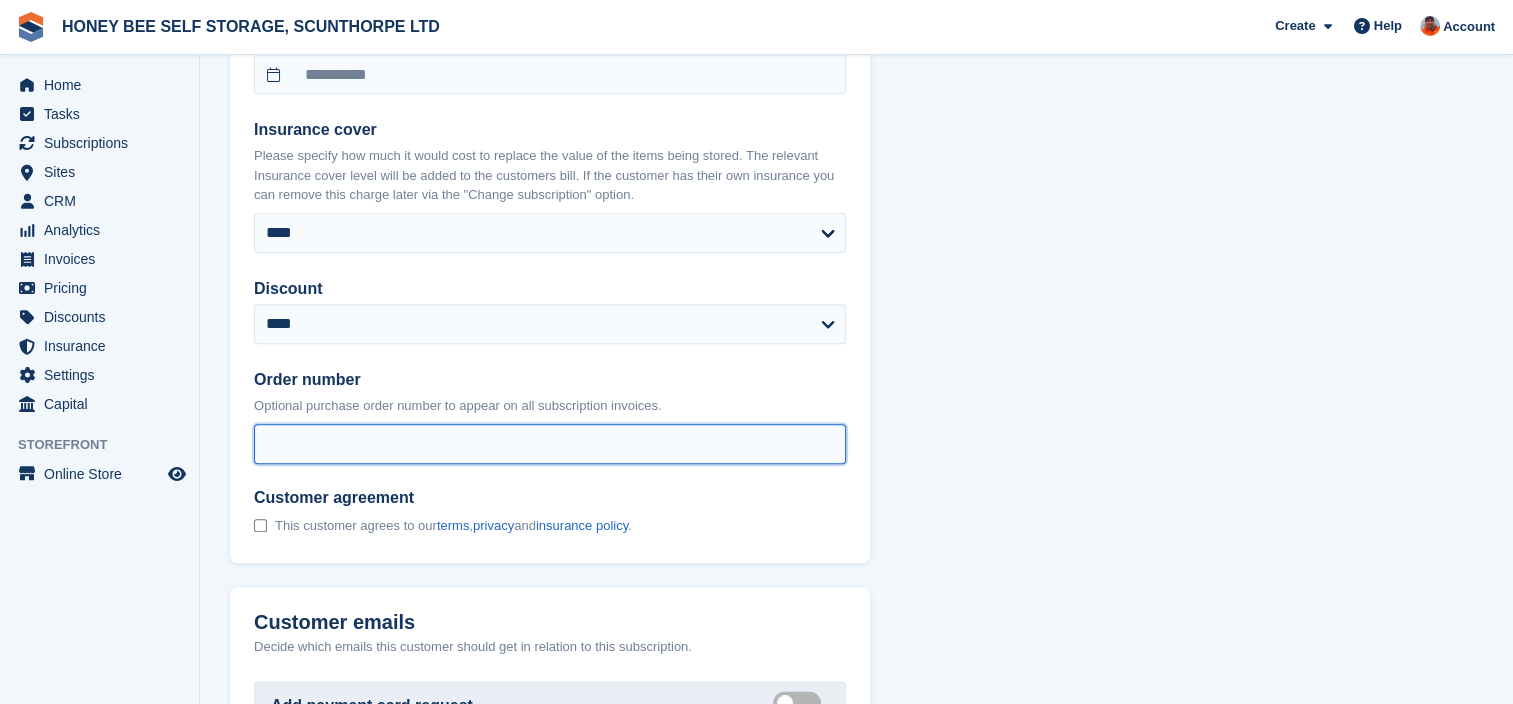 click on "Order number" at bounding box center [550, 444] 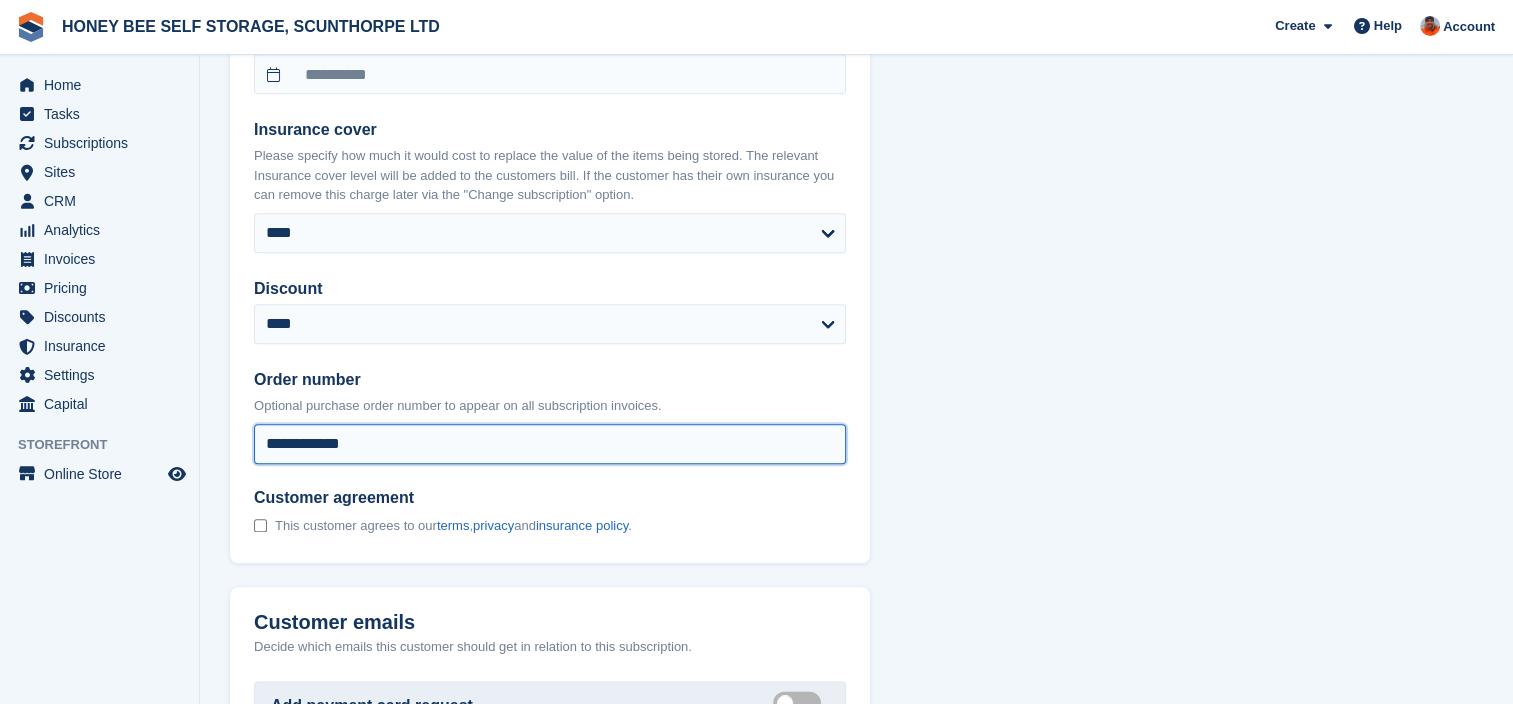 type on "**********" 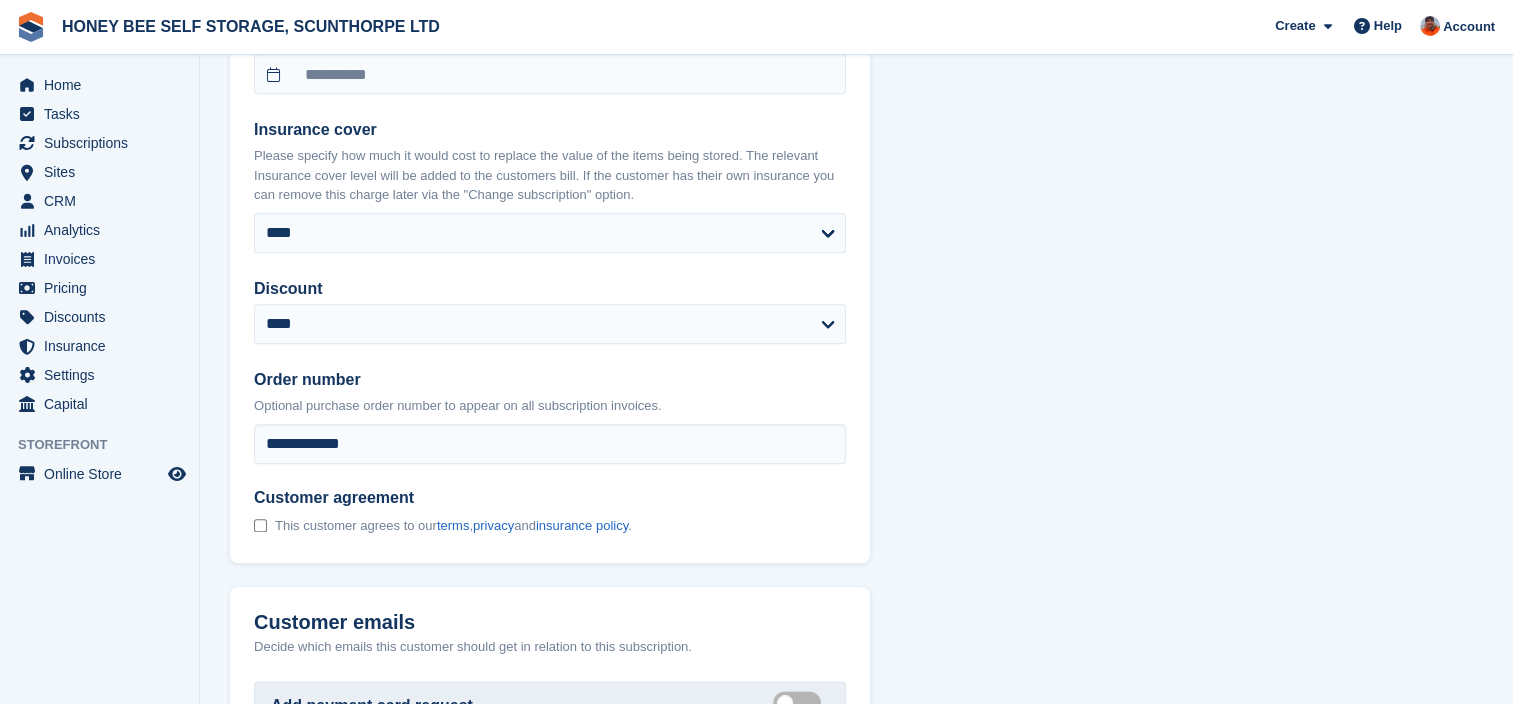 click at bounding box center (260, 527) 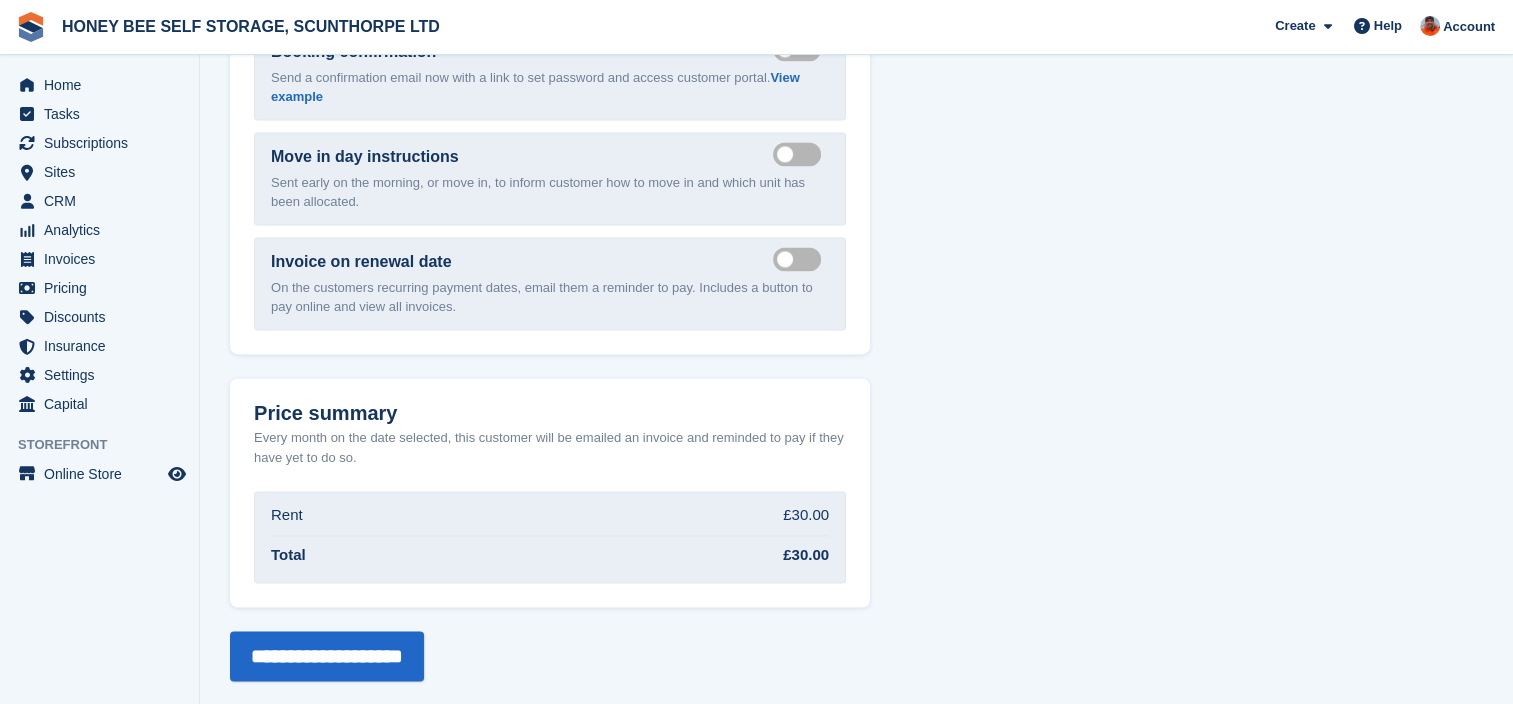 scroll, scrollTop: 3003, scrollLeft: 0, axis: vertical 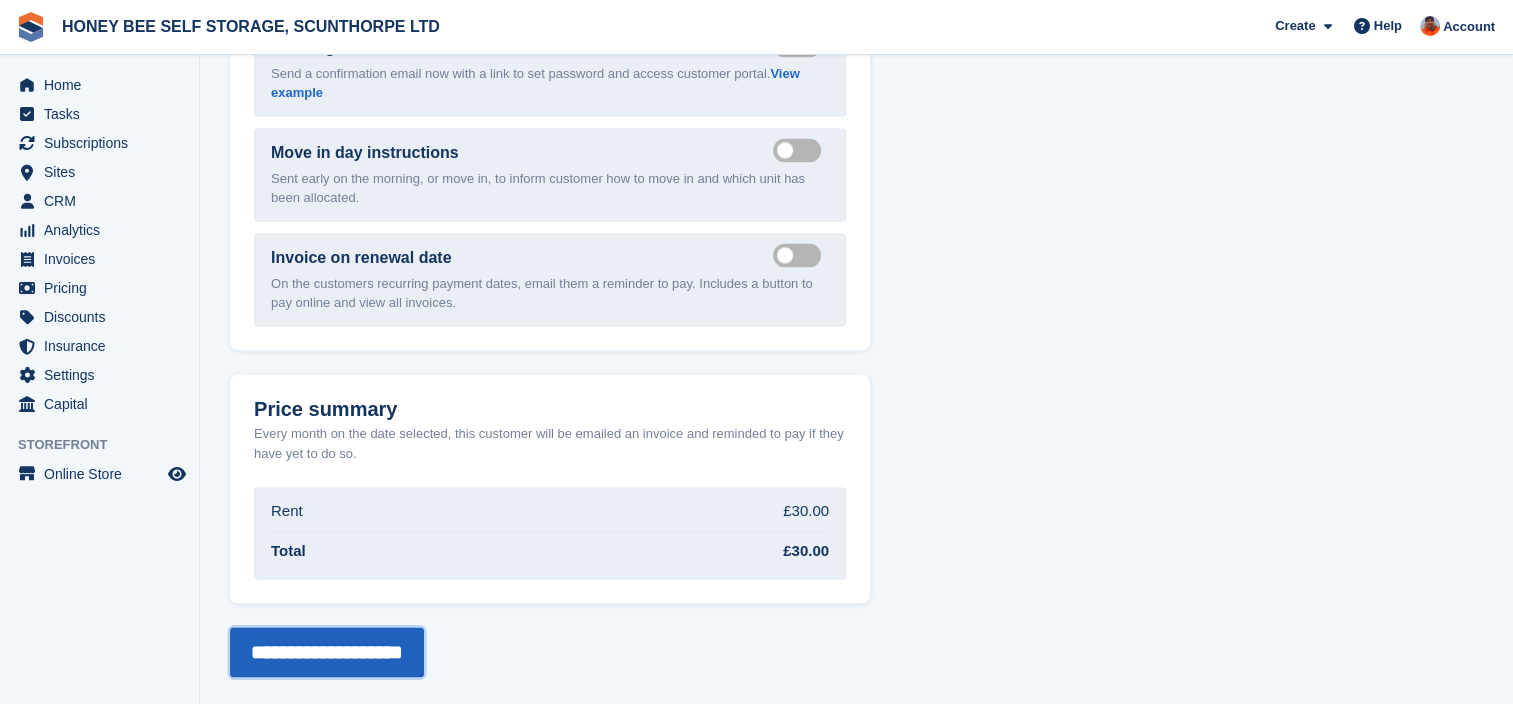 click on "**********" at bounding box center [327, 652] 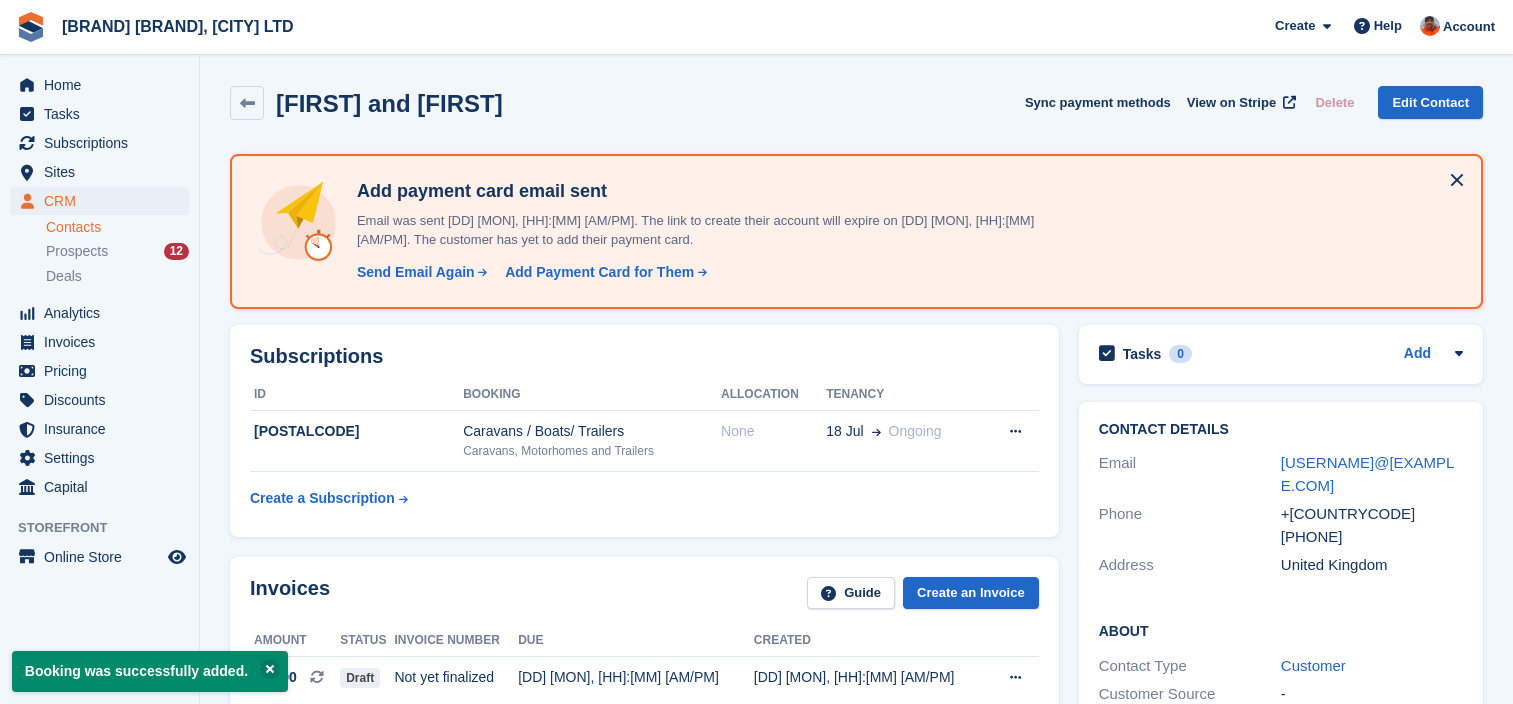 scroll, scrollTop: 0, scrollLeft: 0, axis: both 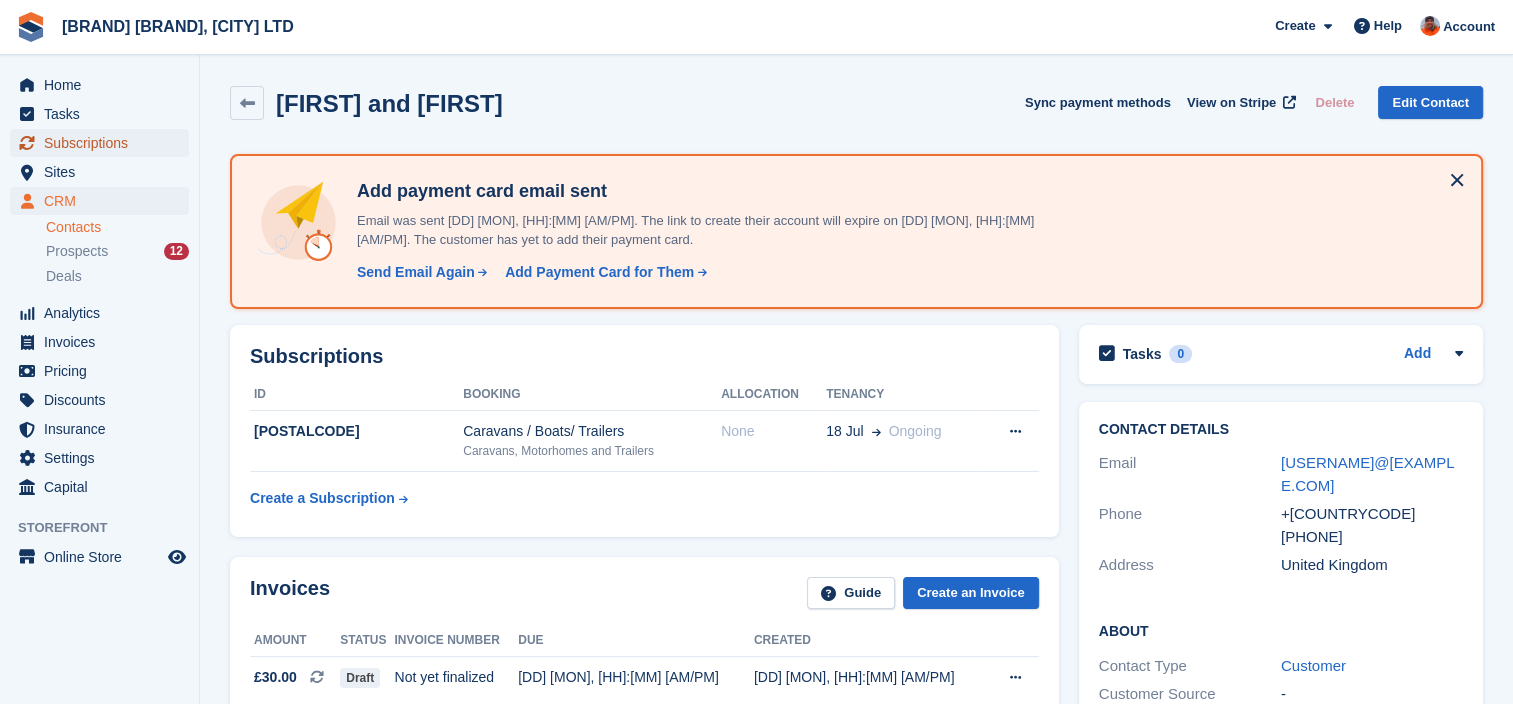 click on "Subscriptions" at bounding box center (104, 143) 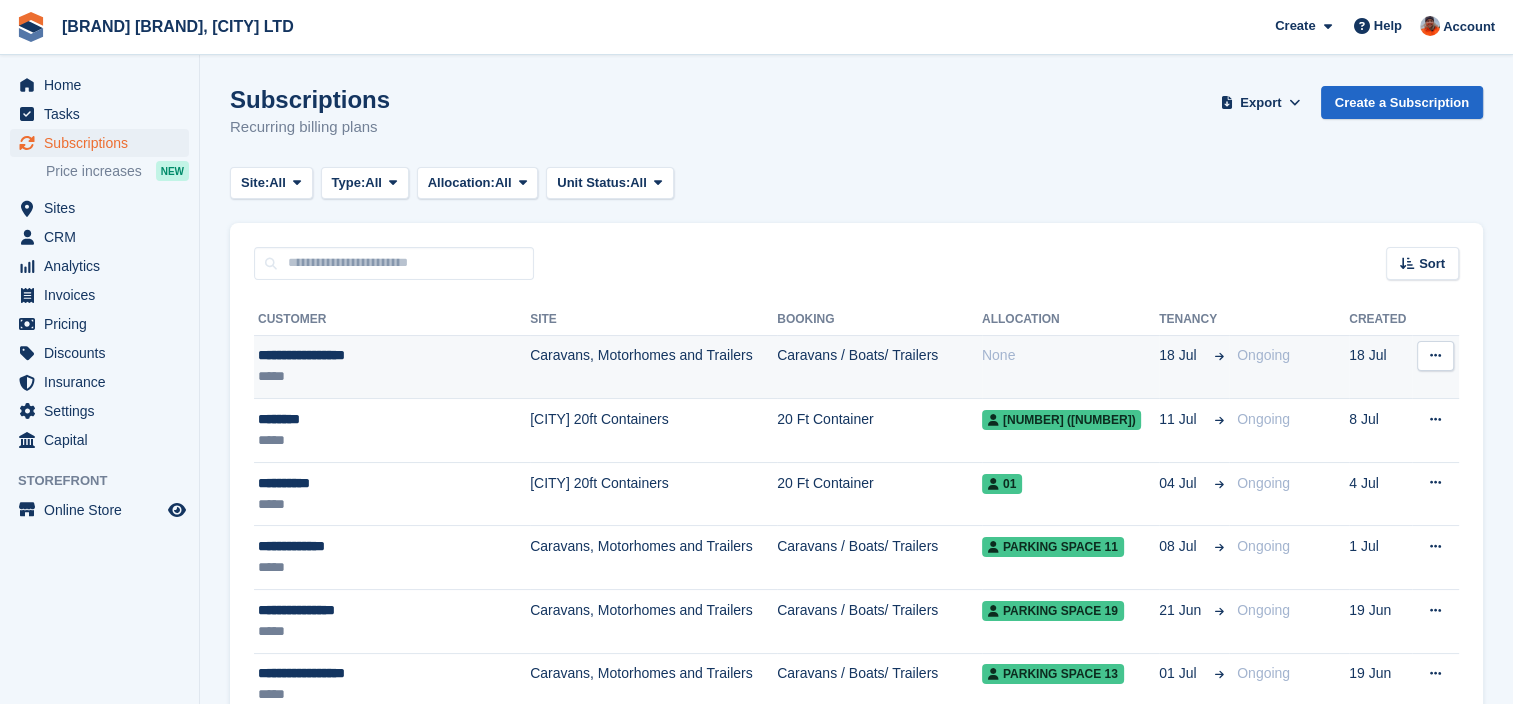 click on "*****" at bounding box center [380, 376] 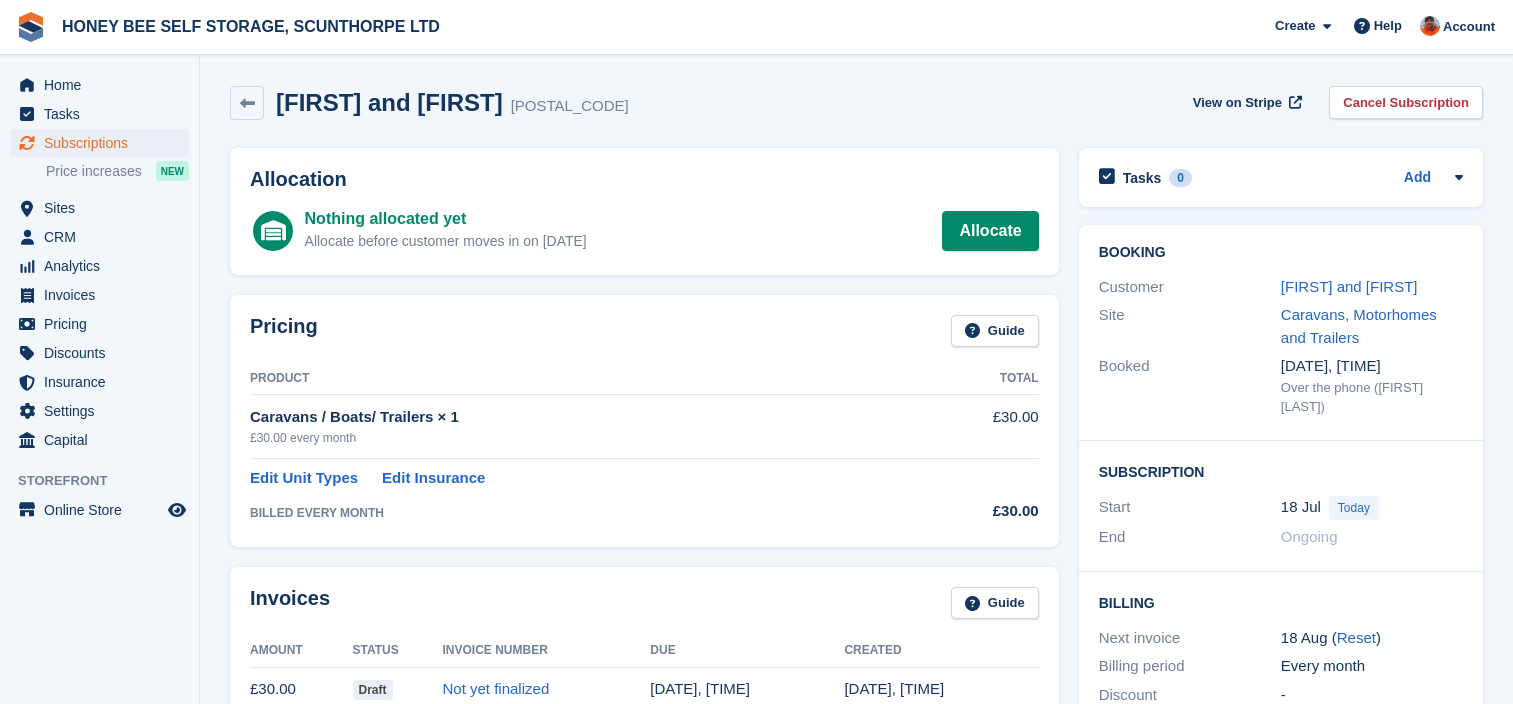 scroll, scrollTop: 0, scrollLeft: 0, axis: both 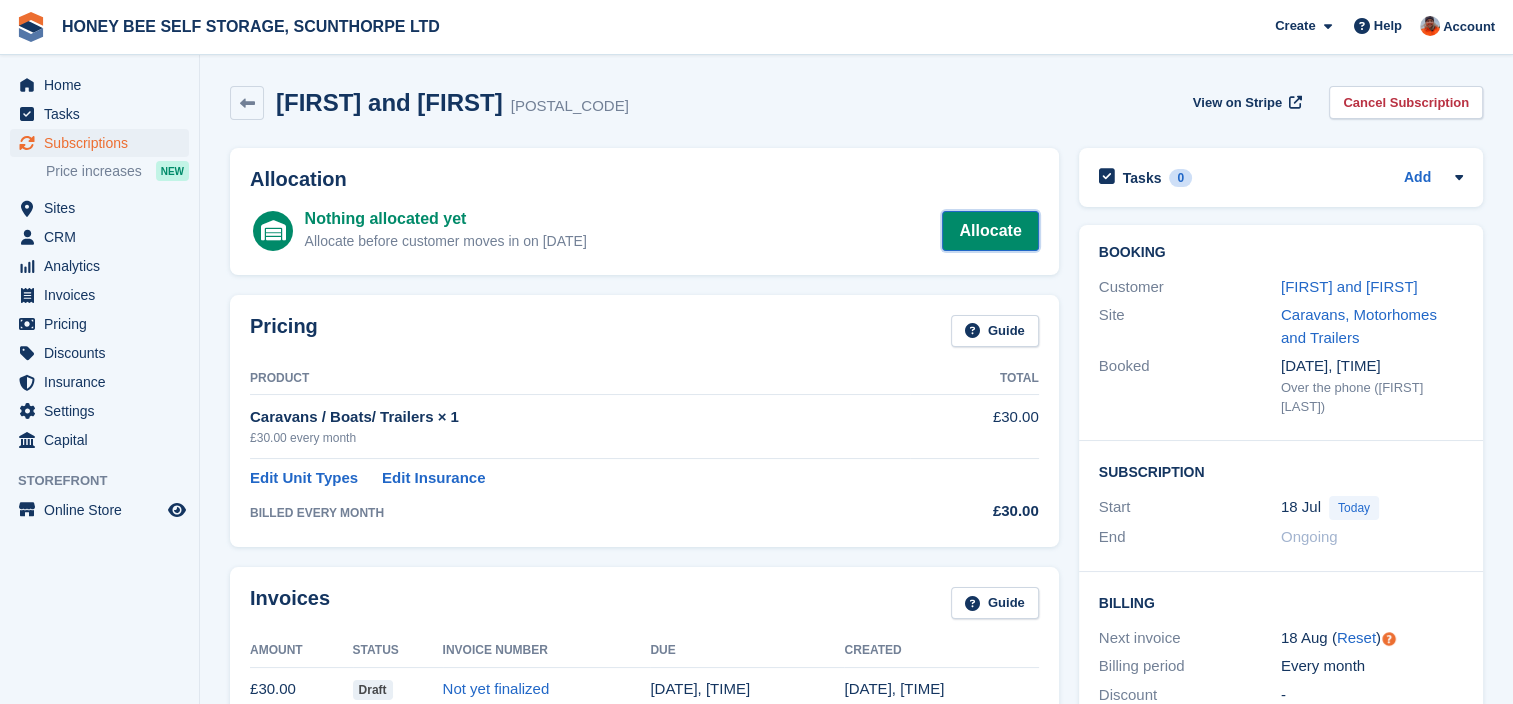 click on "Allocate" at bounding box center (990, 231) 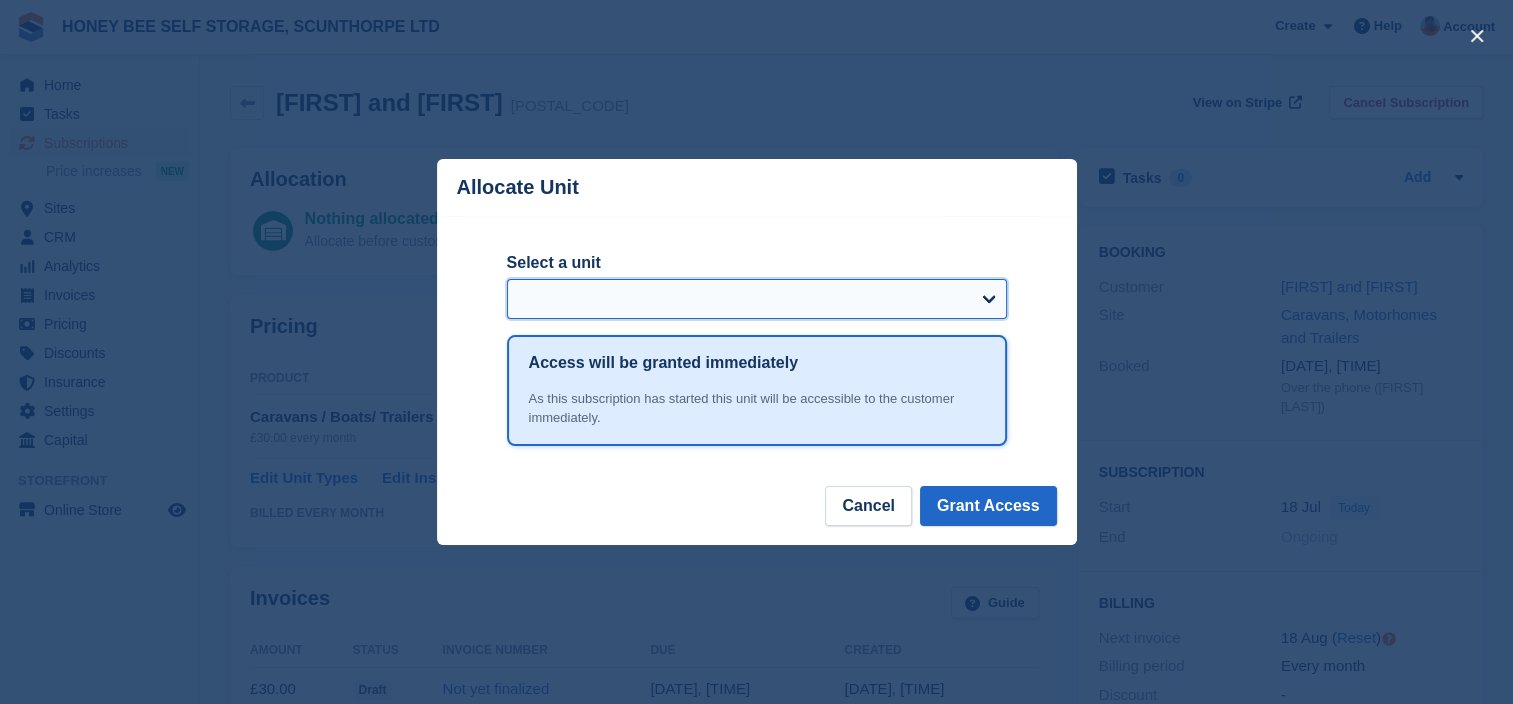 click on "Select a unit" at bounding box center [757, 299] 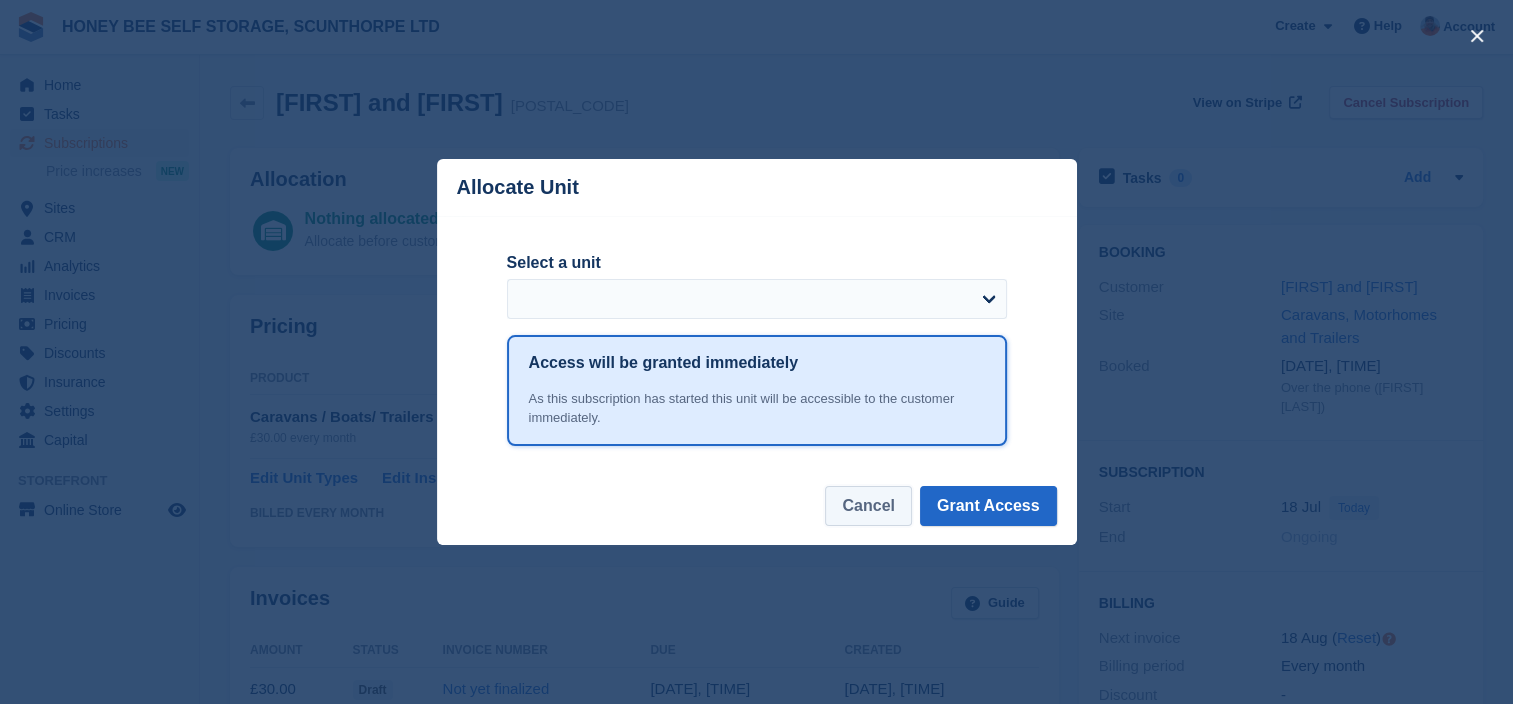 click on "Cancel" at bounding box center [868, 506] 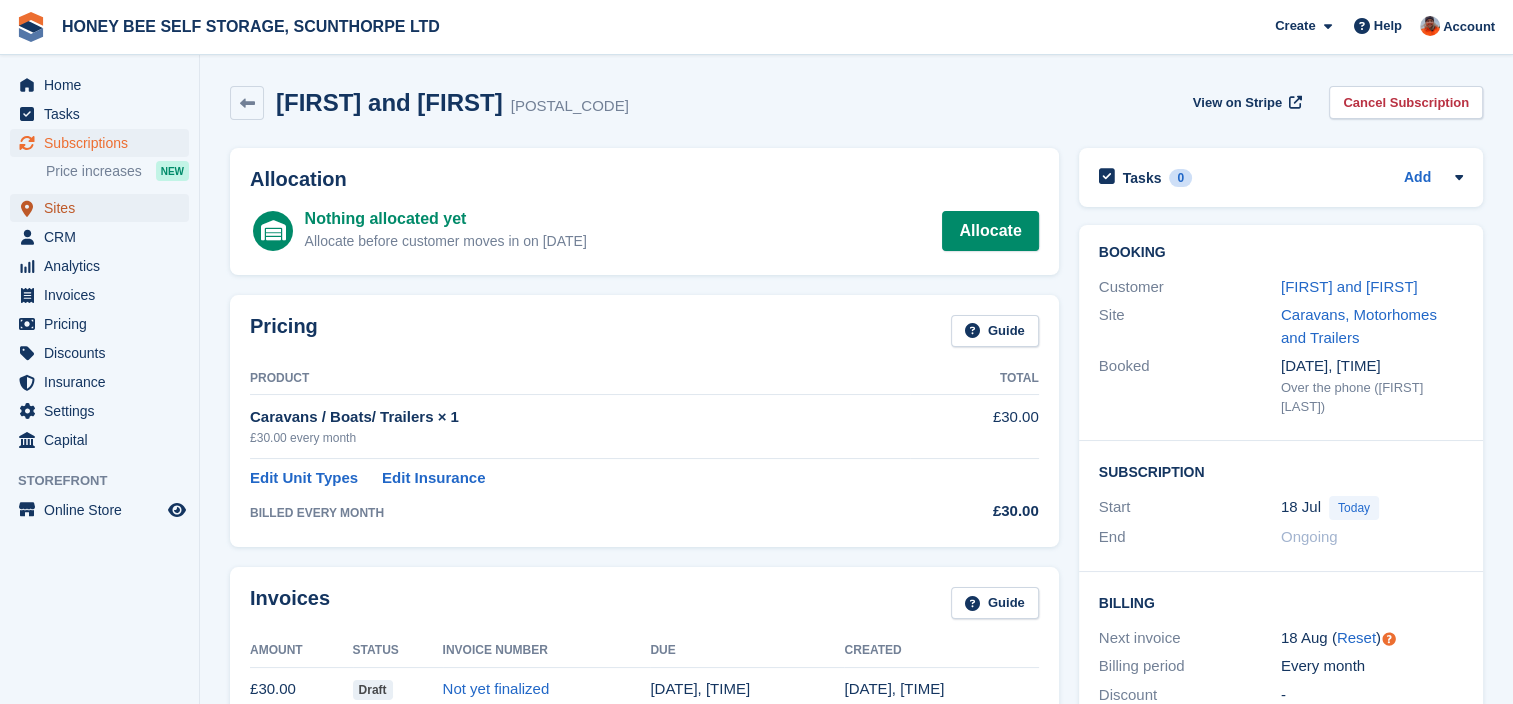 click on "Sites" at bounding box center [104, 208] 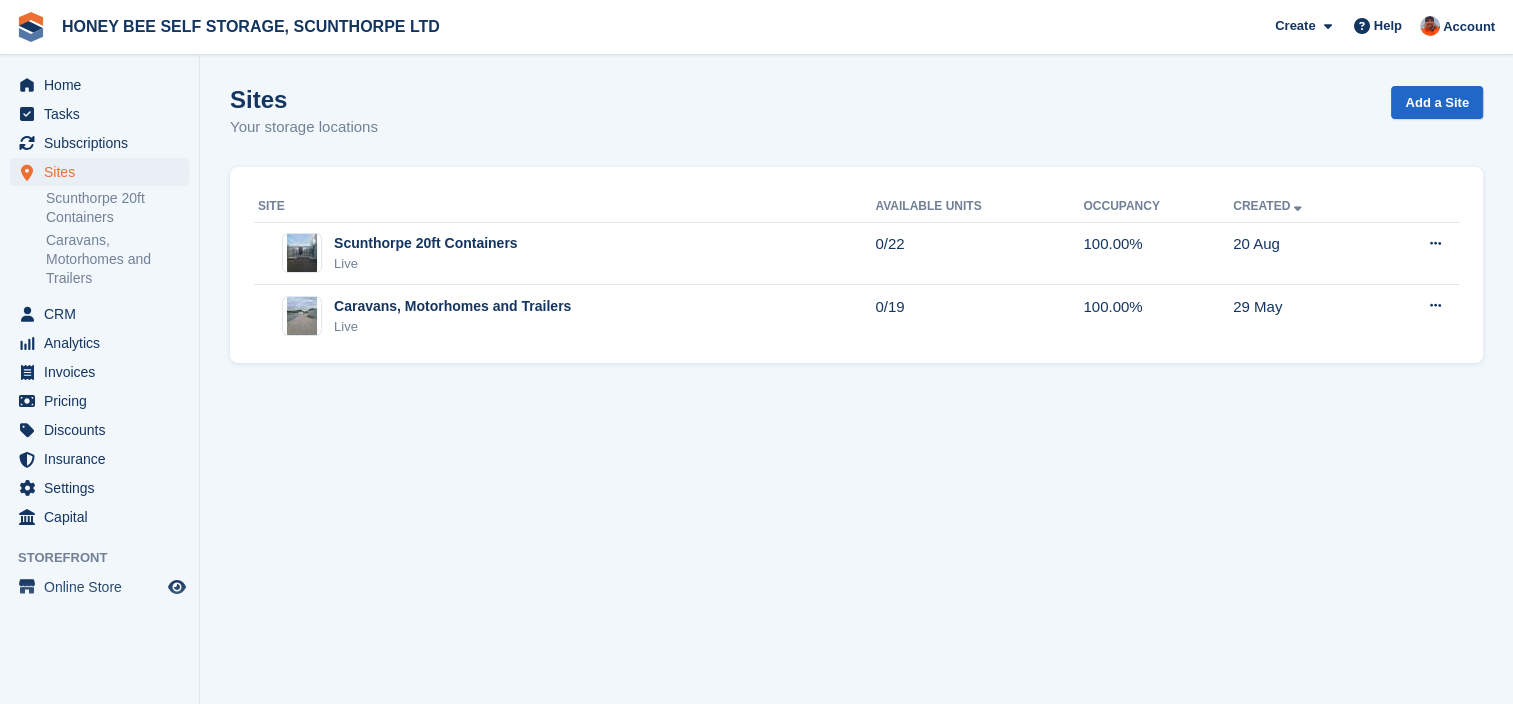 click on "Scunthorpe 20ft Containers" at bounding box center [117, 208] 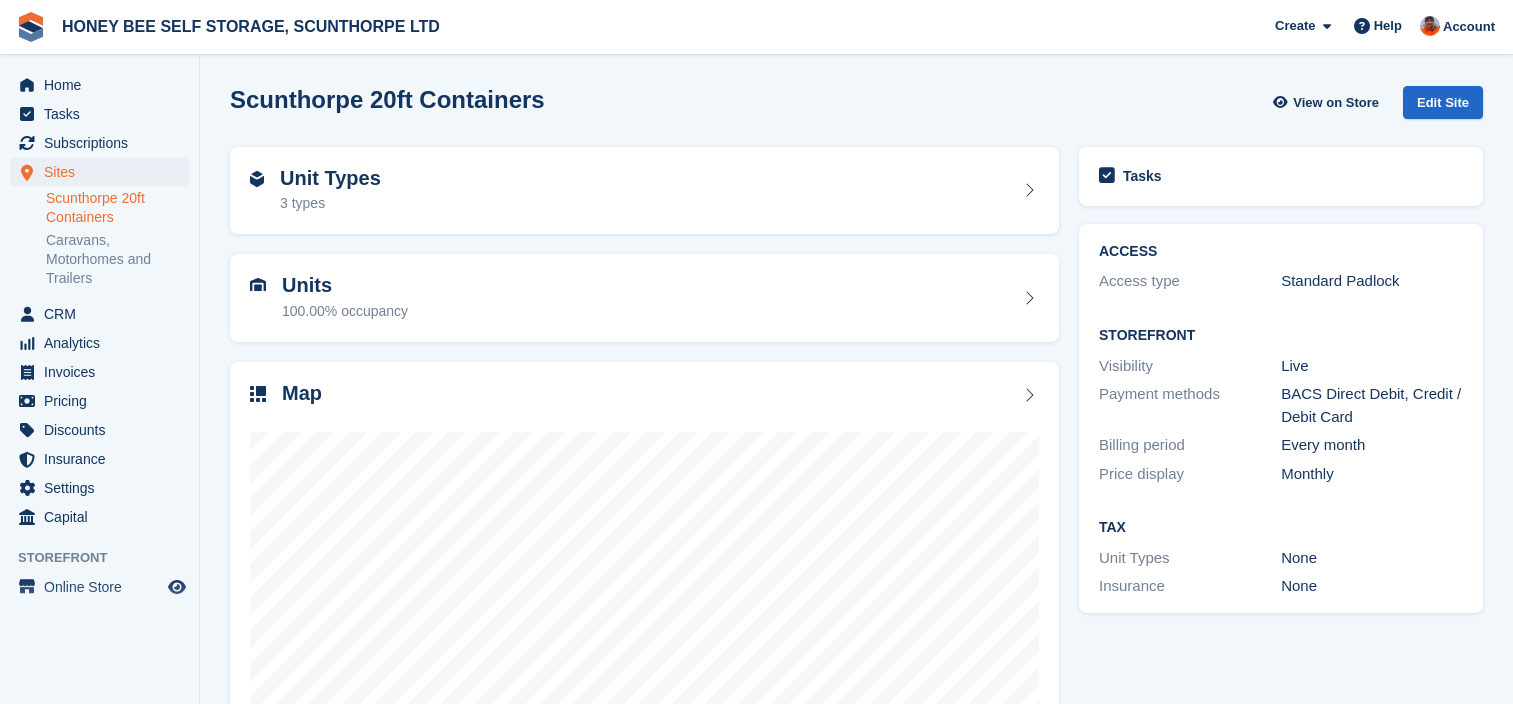 scroll, scrollTop: 0, scrollLeft: 0, axis: both 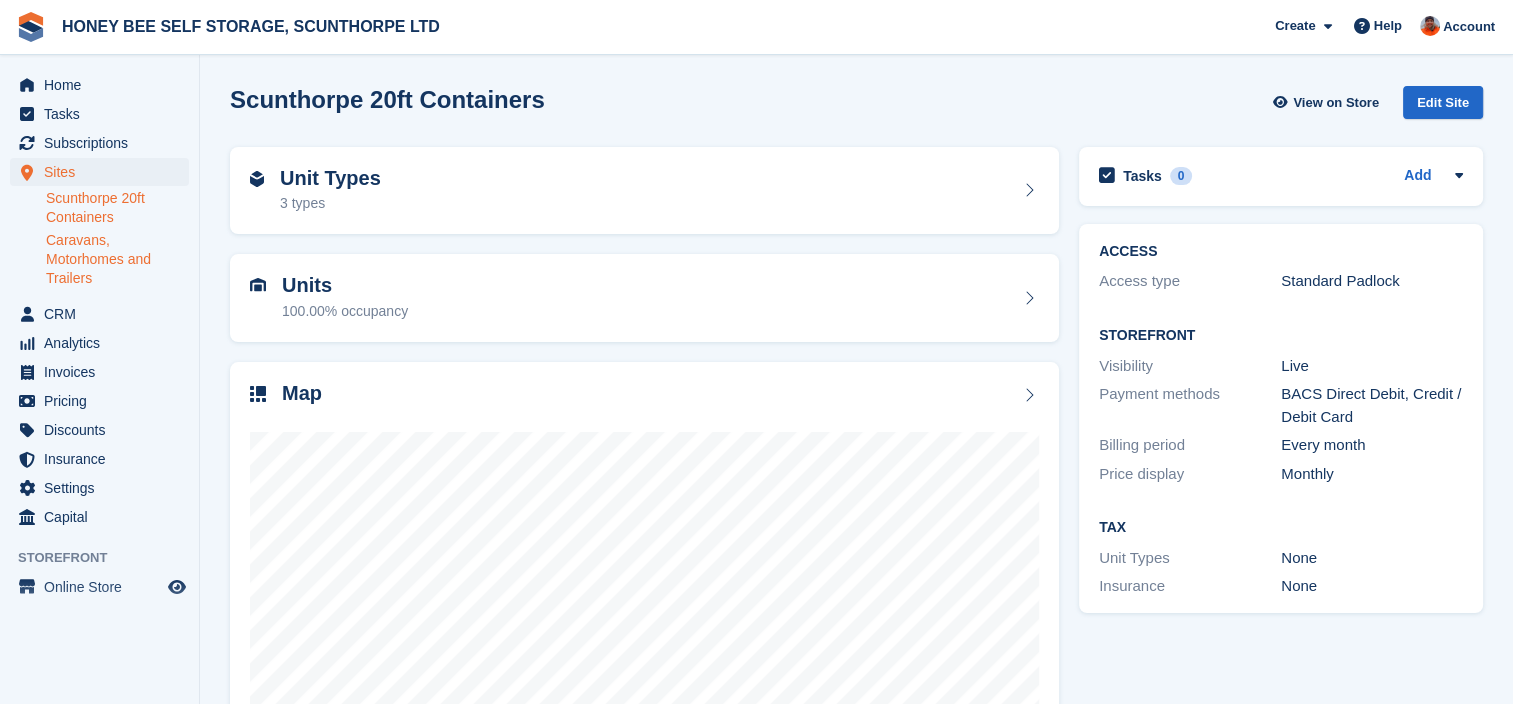 click on "Caravans, Motorhomes and Trailers" at bounding box center [117, 259] 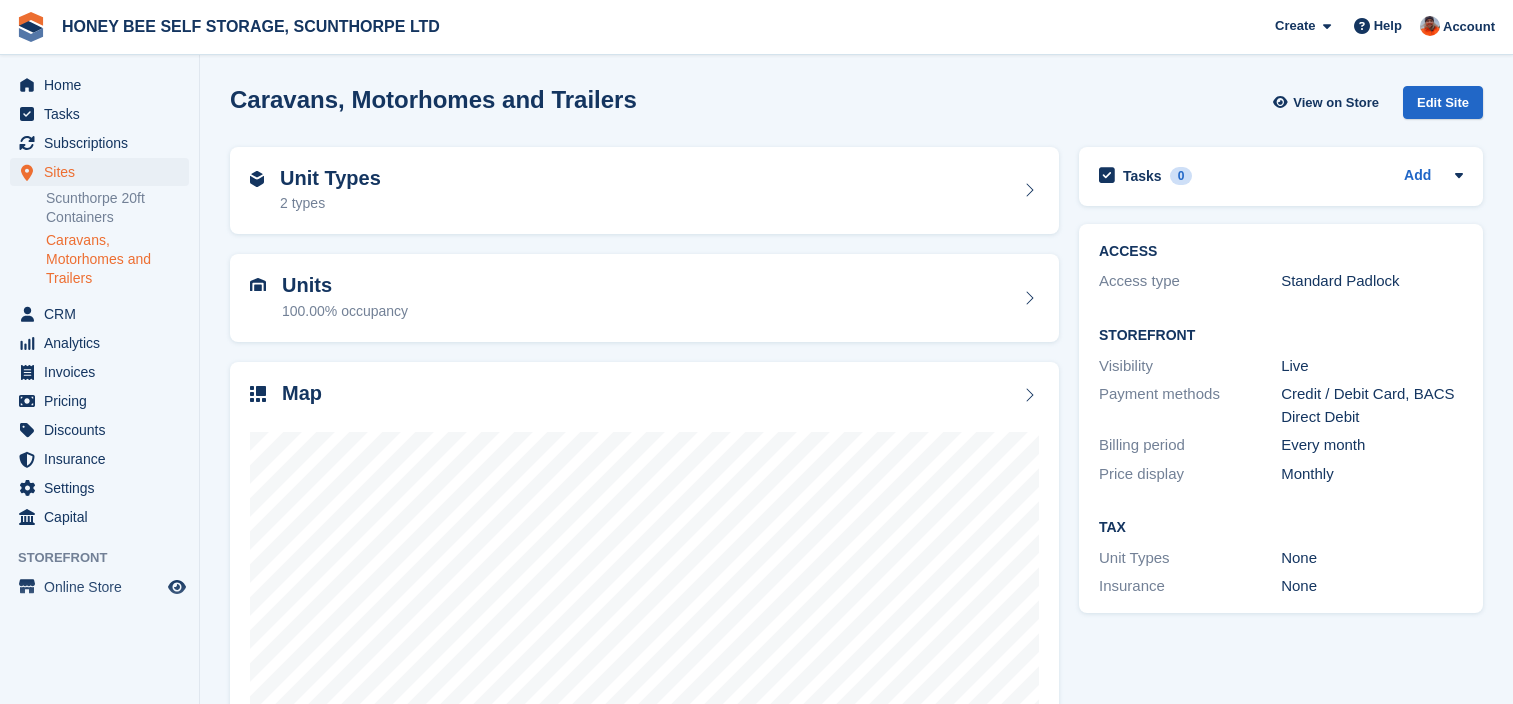 scroll, scrollTop: 0, scrollLeft: 0, axis: both 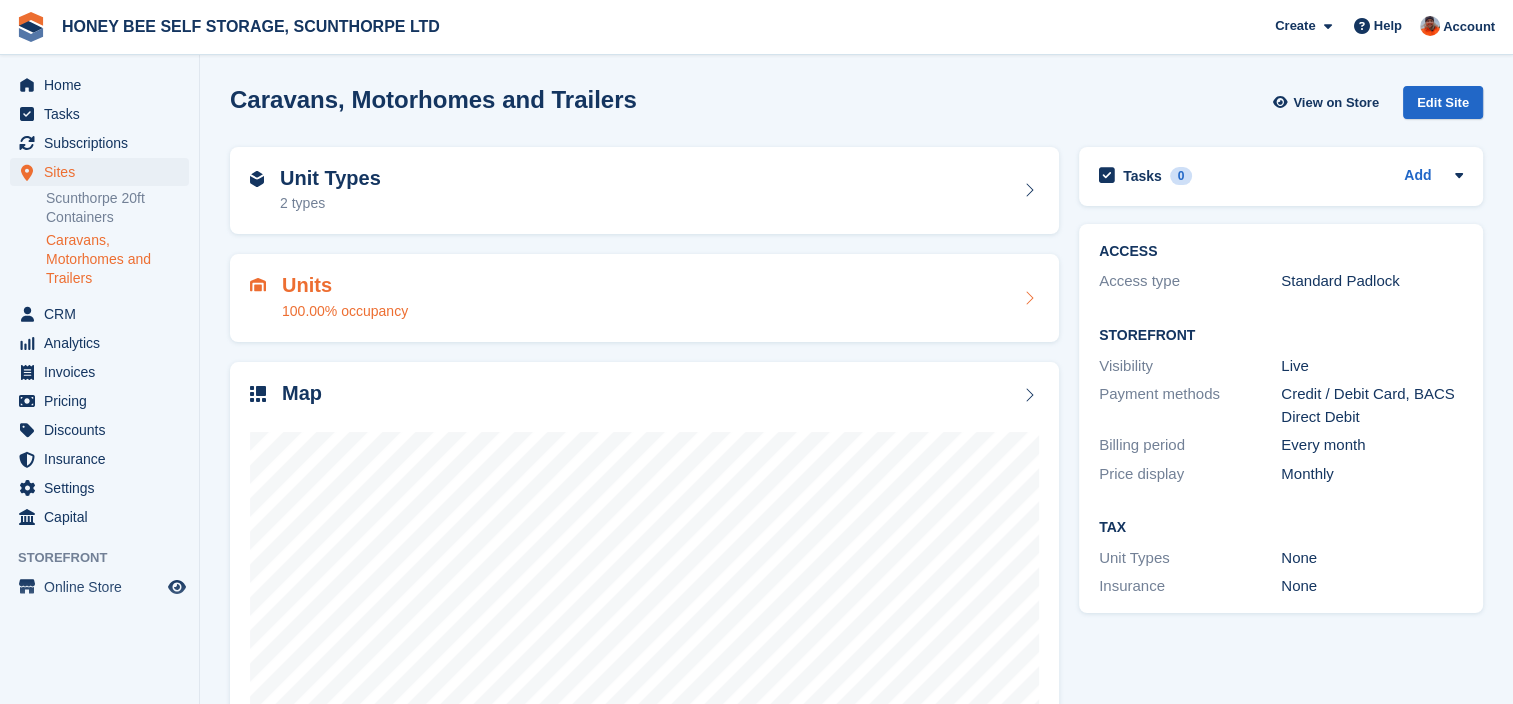 click at bounding box center (1029, 298) 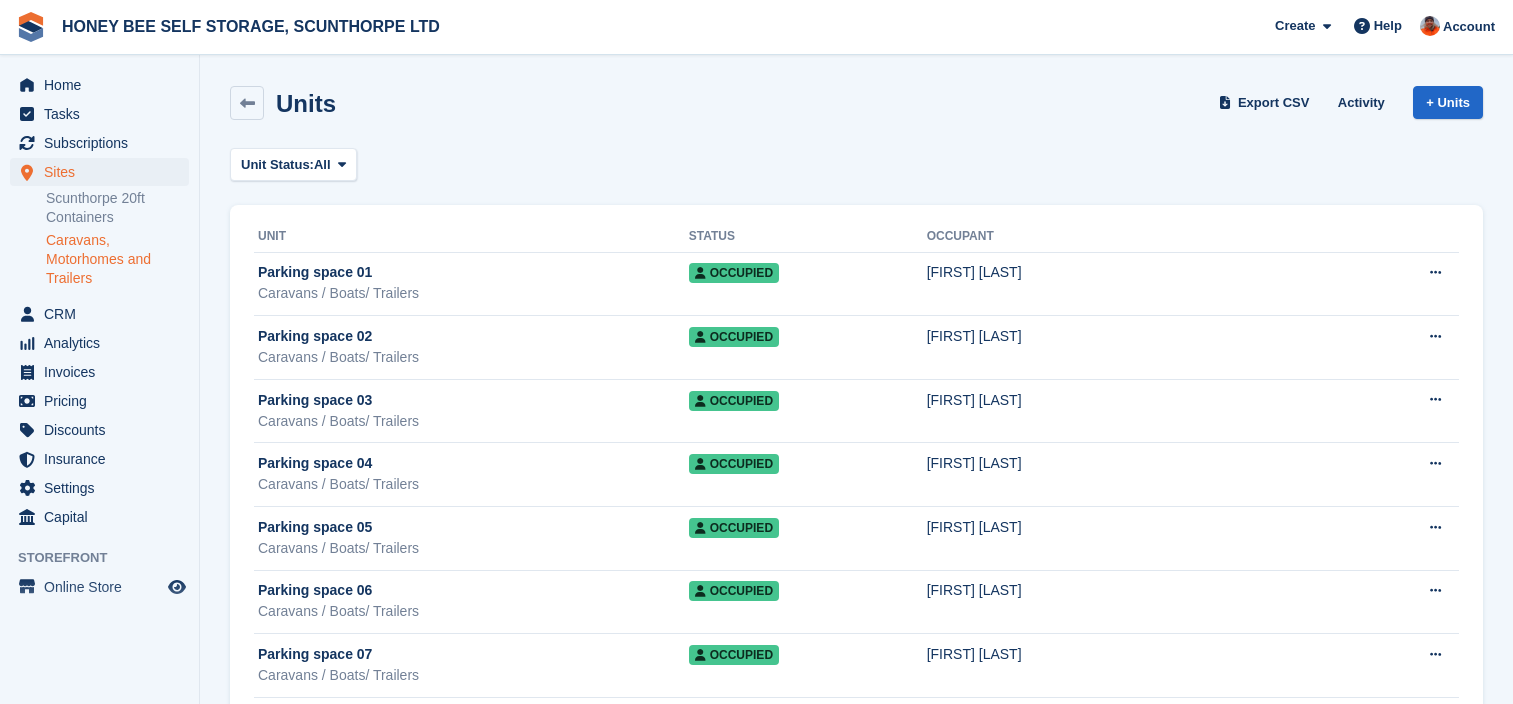 scroll, scrollTop: 0, scrollLeft: 0, axis: both 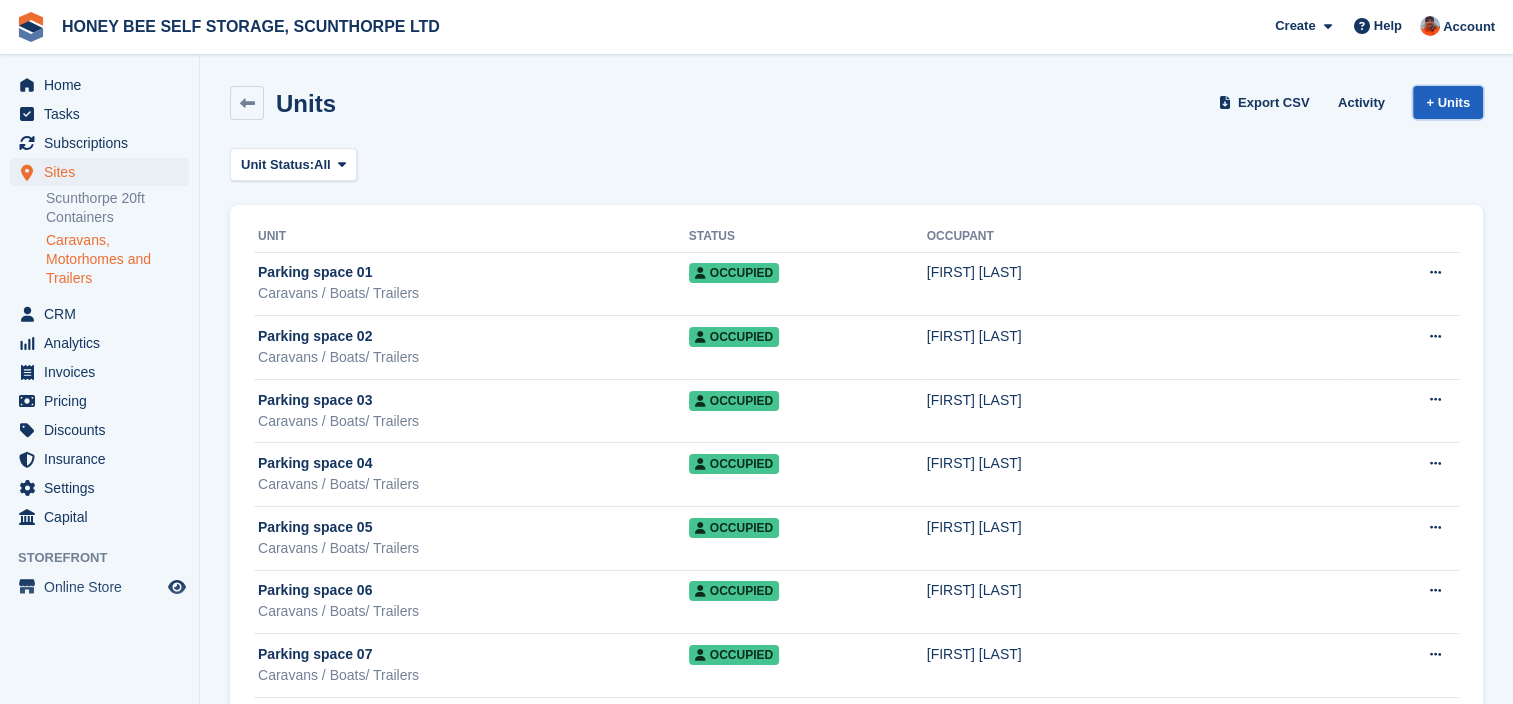 click on "+ Units" at bounding box center (1448, 102) 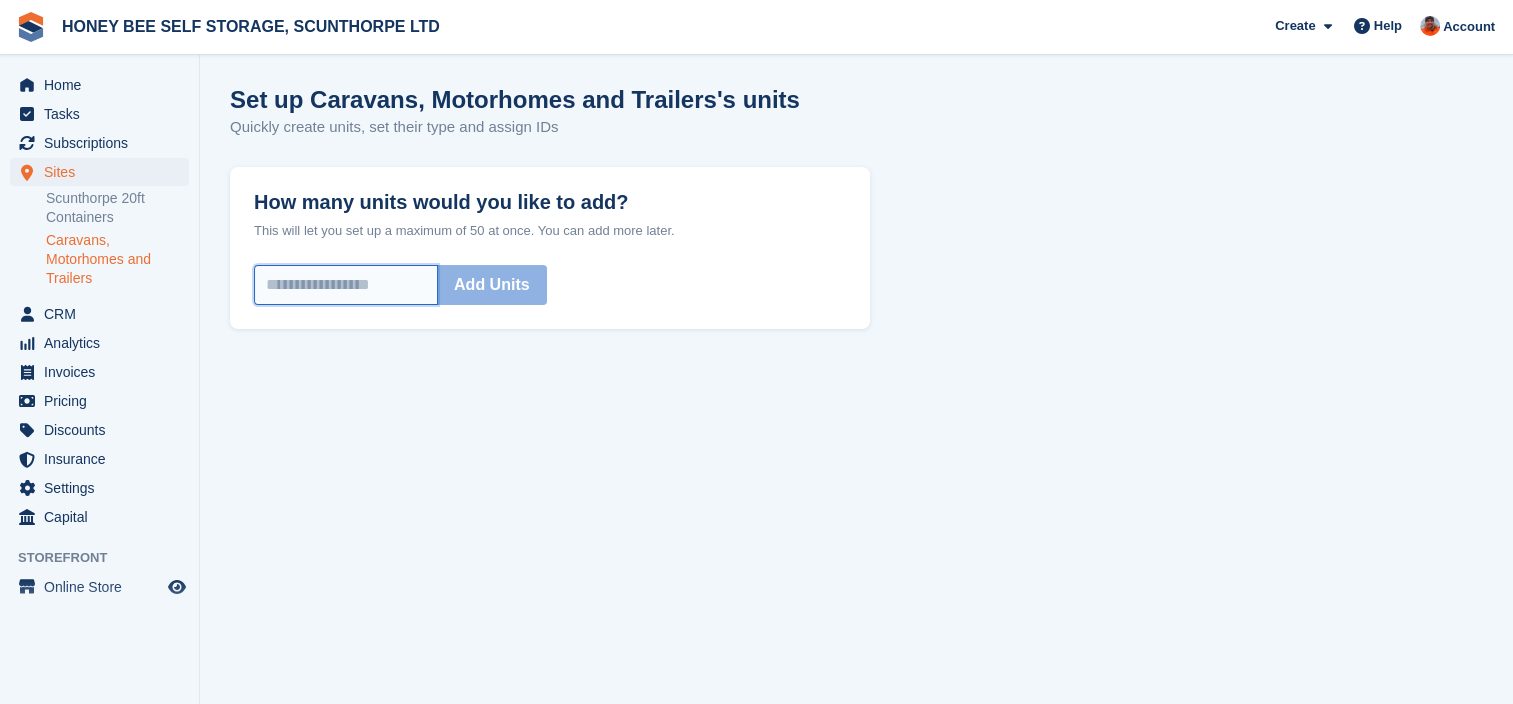 click on "How many units would you like to add?" at bounding box center [346, 285] 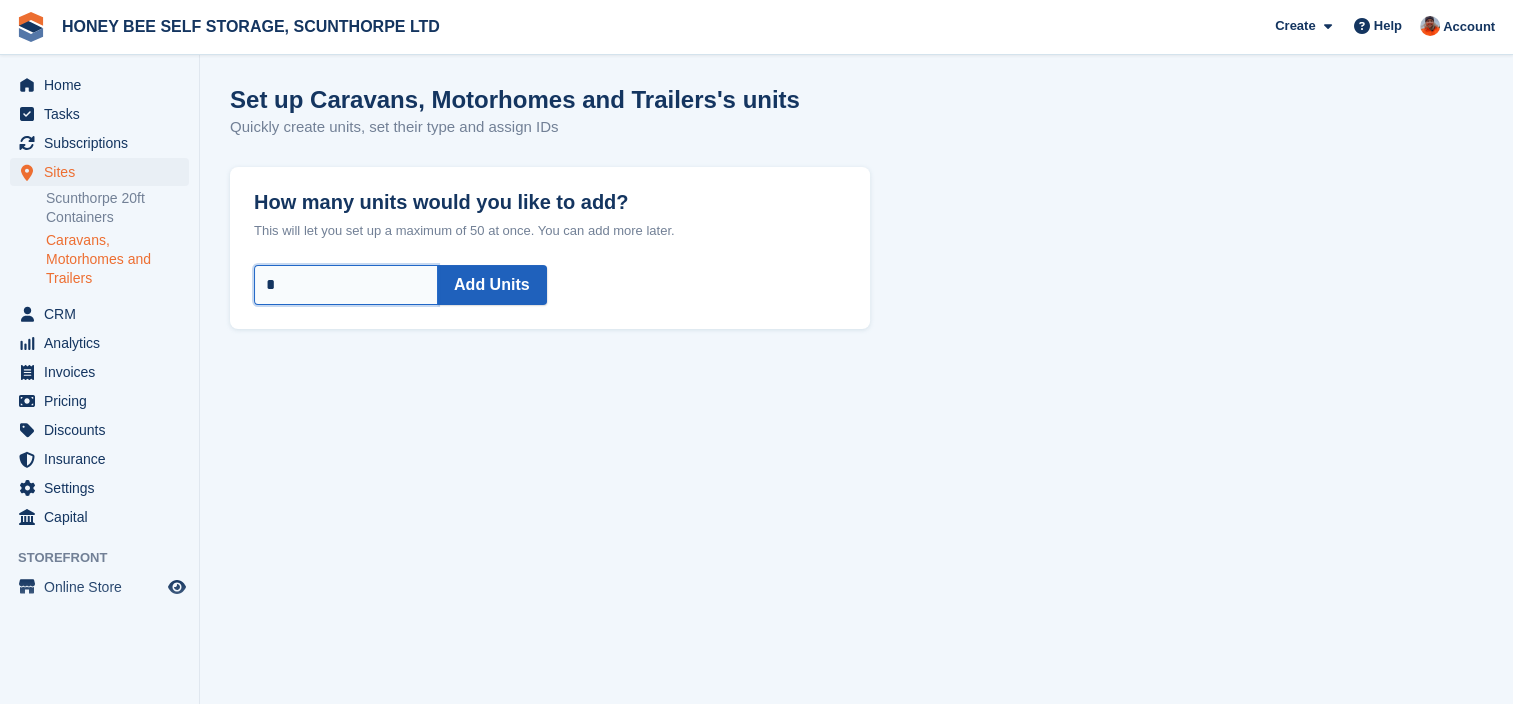 type on "*" 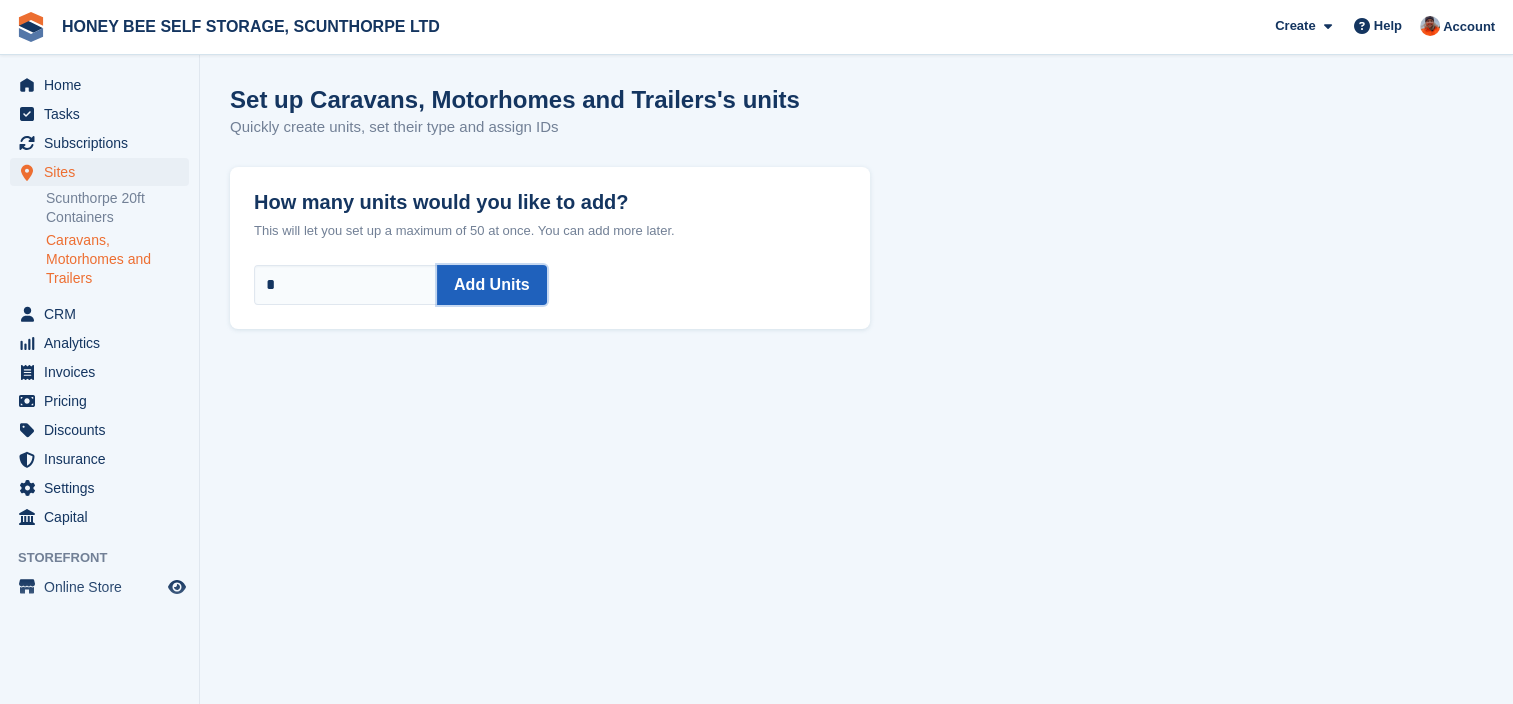 click on "Add Units" at bounding box center [492, 285] 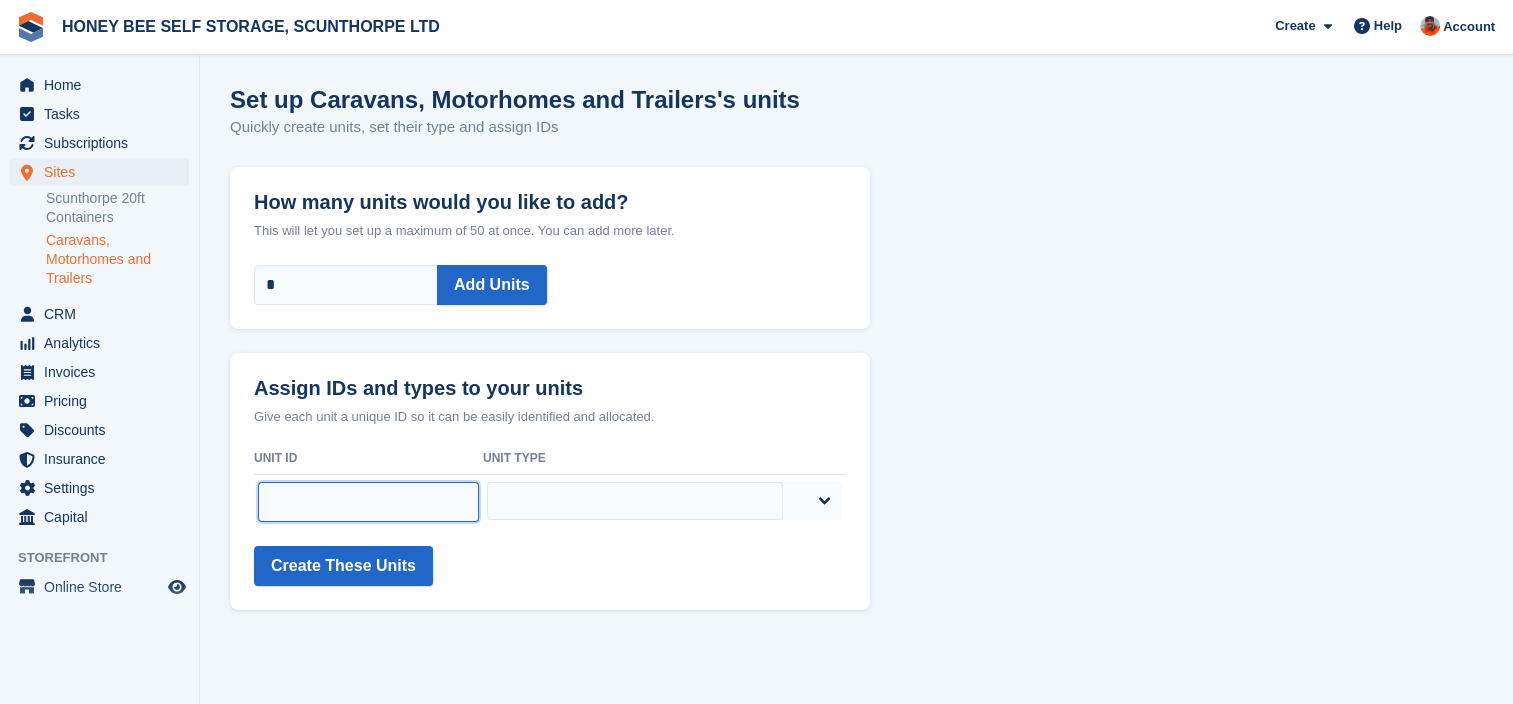 click at bounding box center (368, 502) 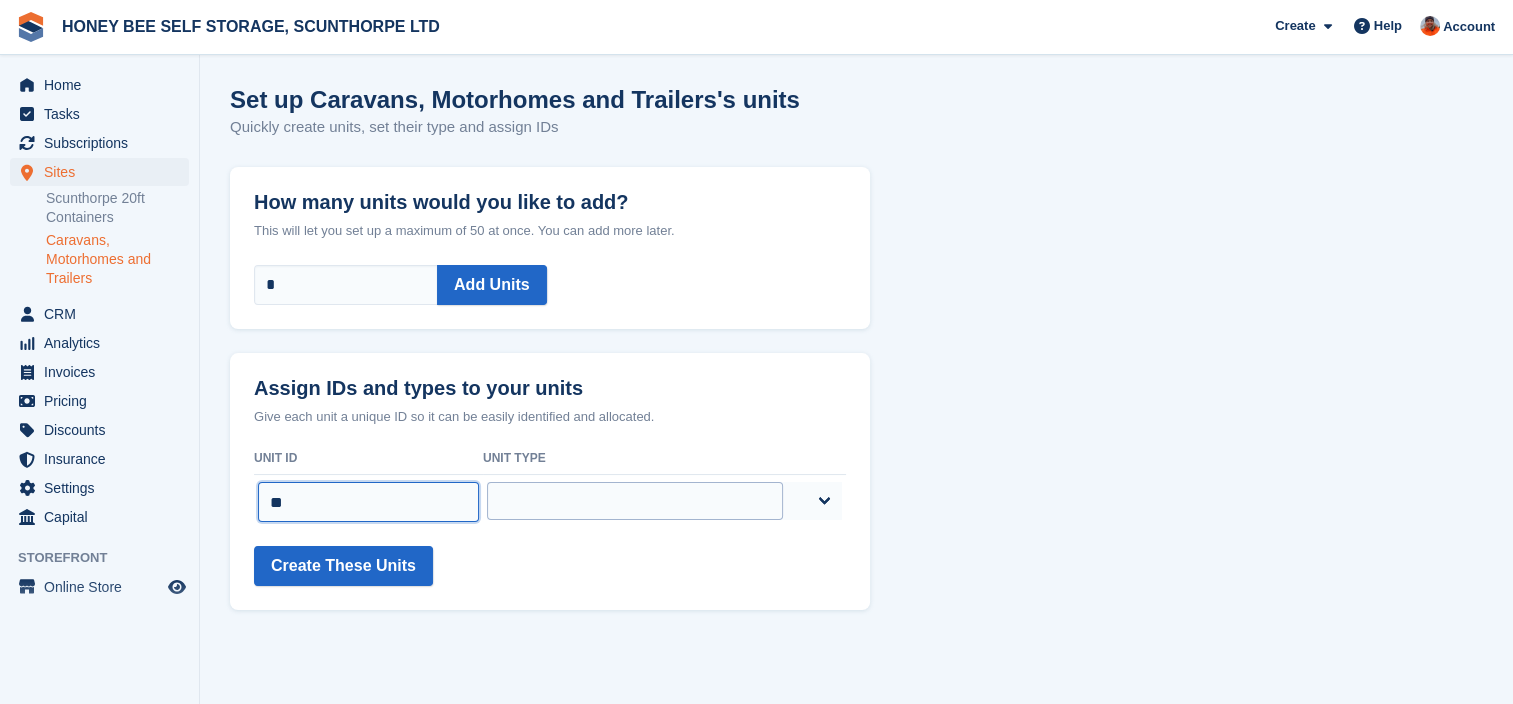 type on "**" 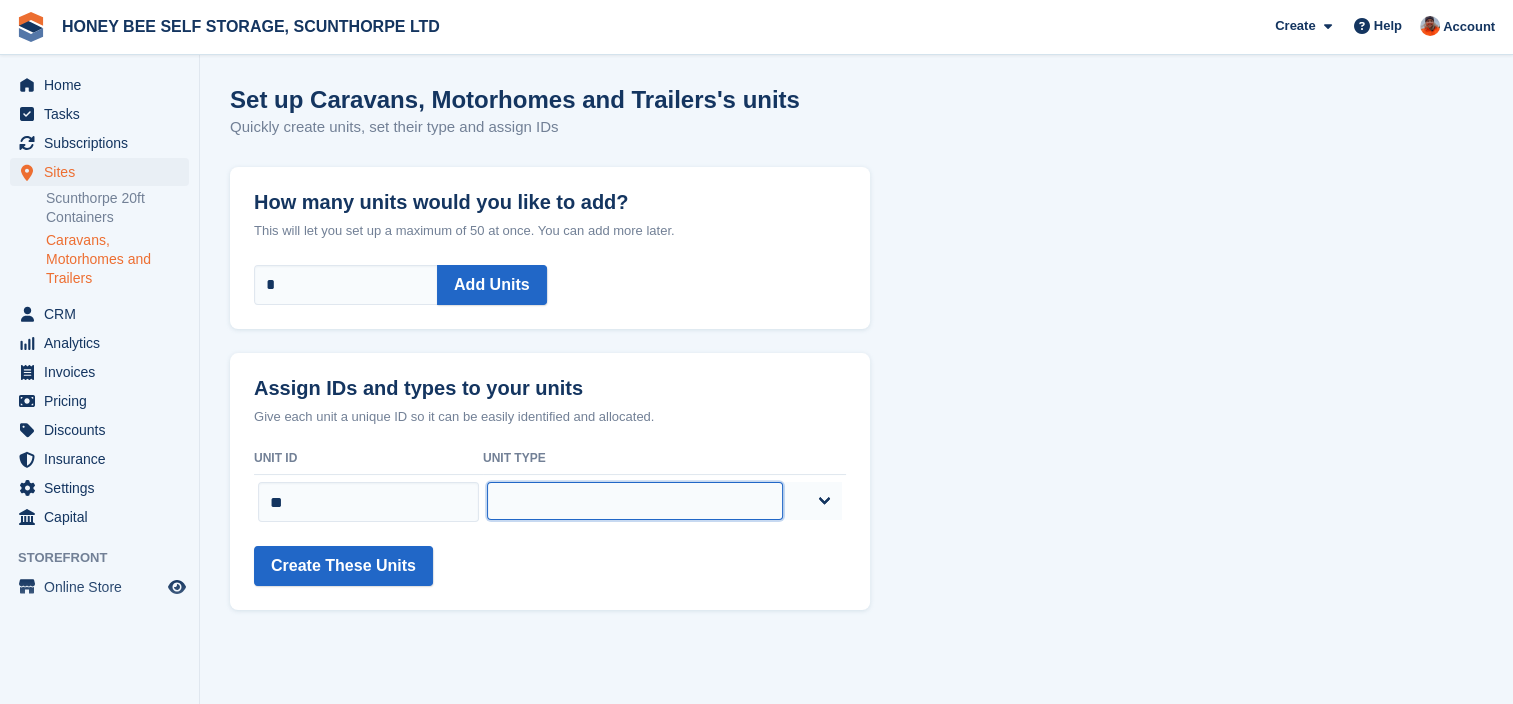 click on "**********" at bounding box center [635, 501] 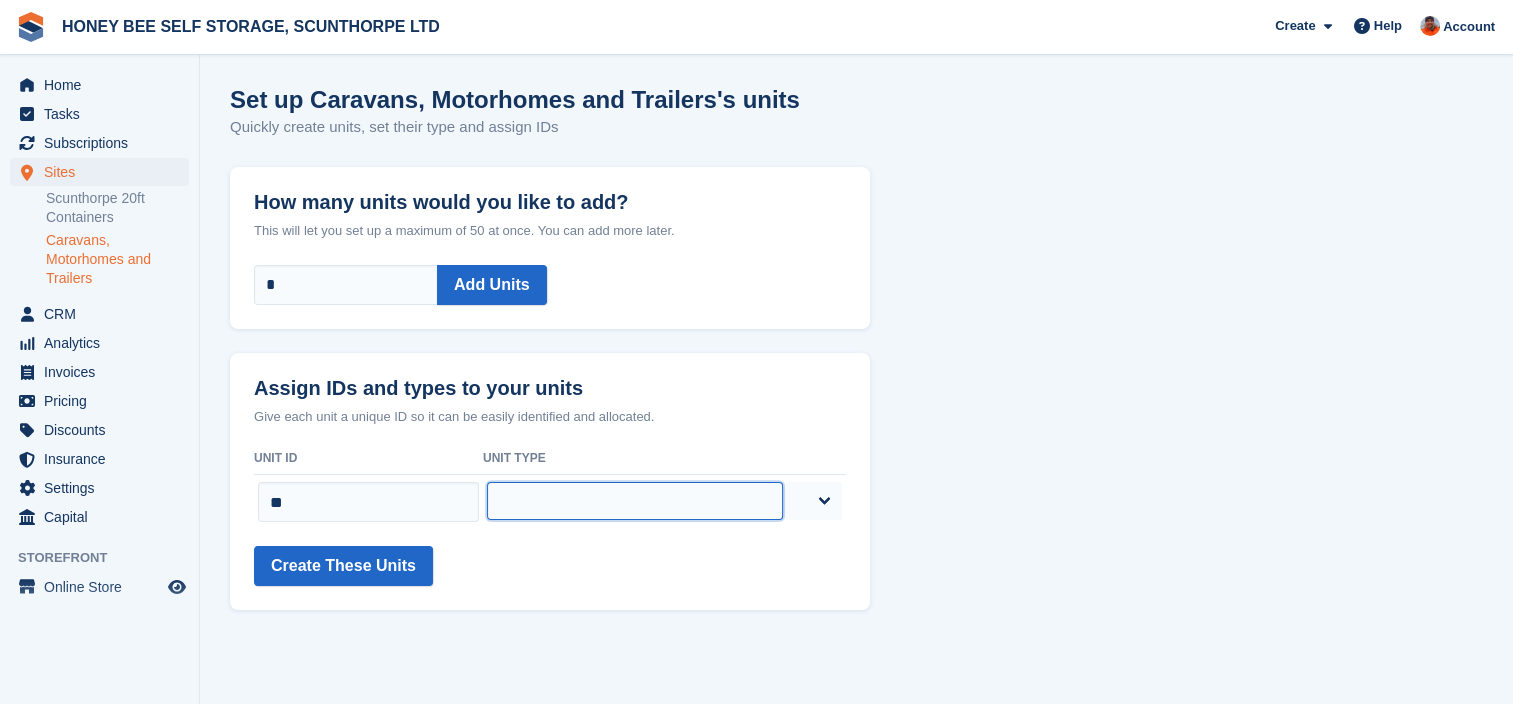 select on "*****" 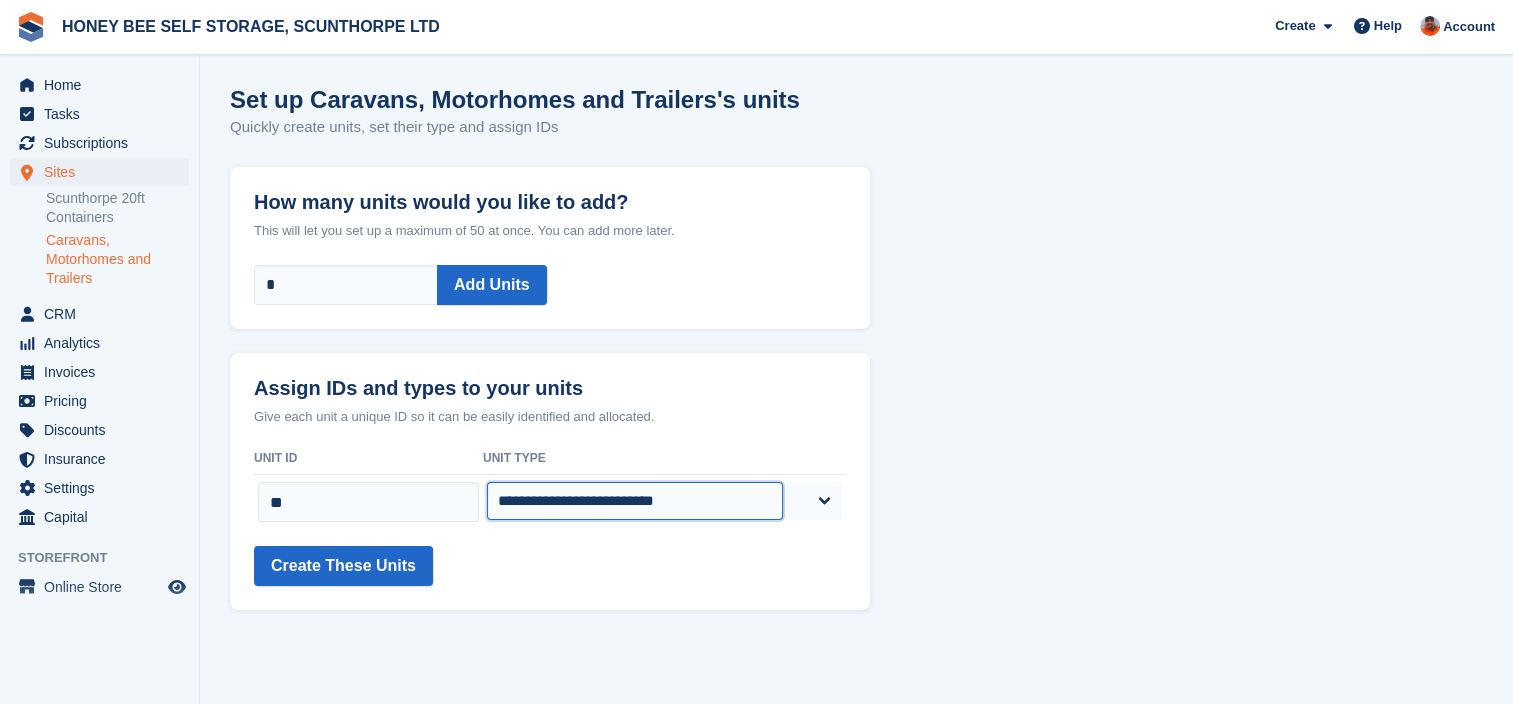 click on "**********" at bounding box center [635, 501] 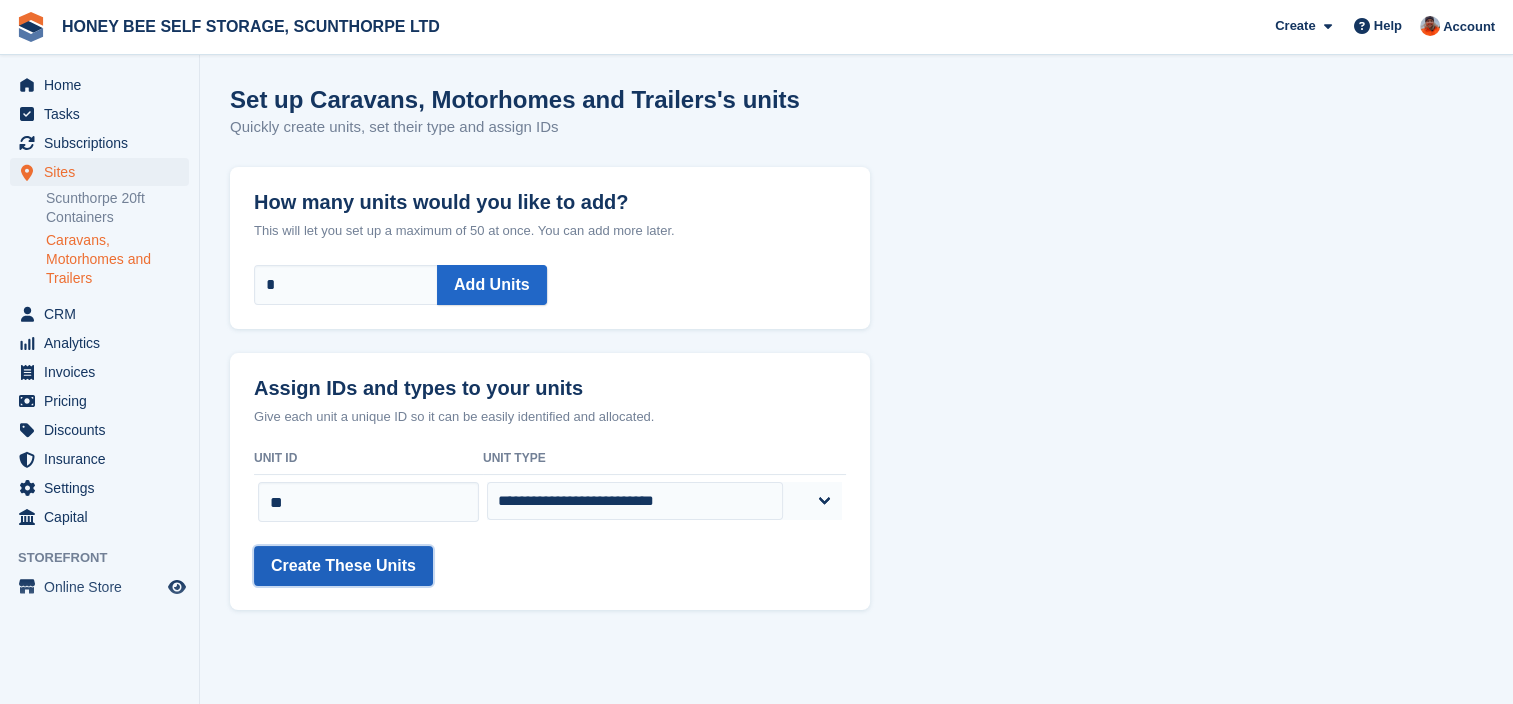 click on "Create These Units" at bounding box center [343, 566] 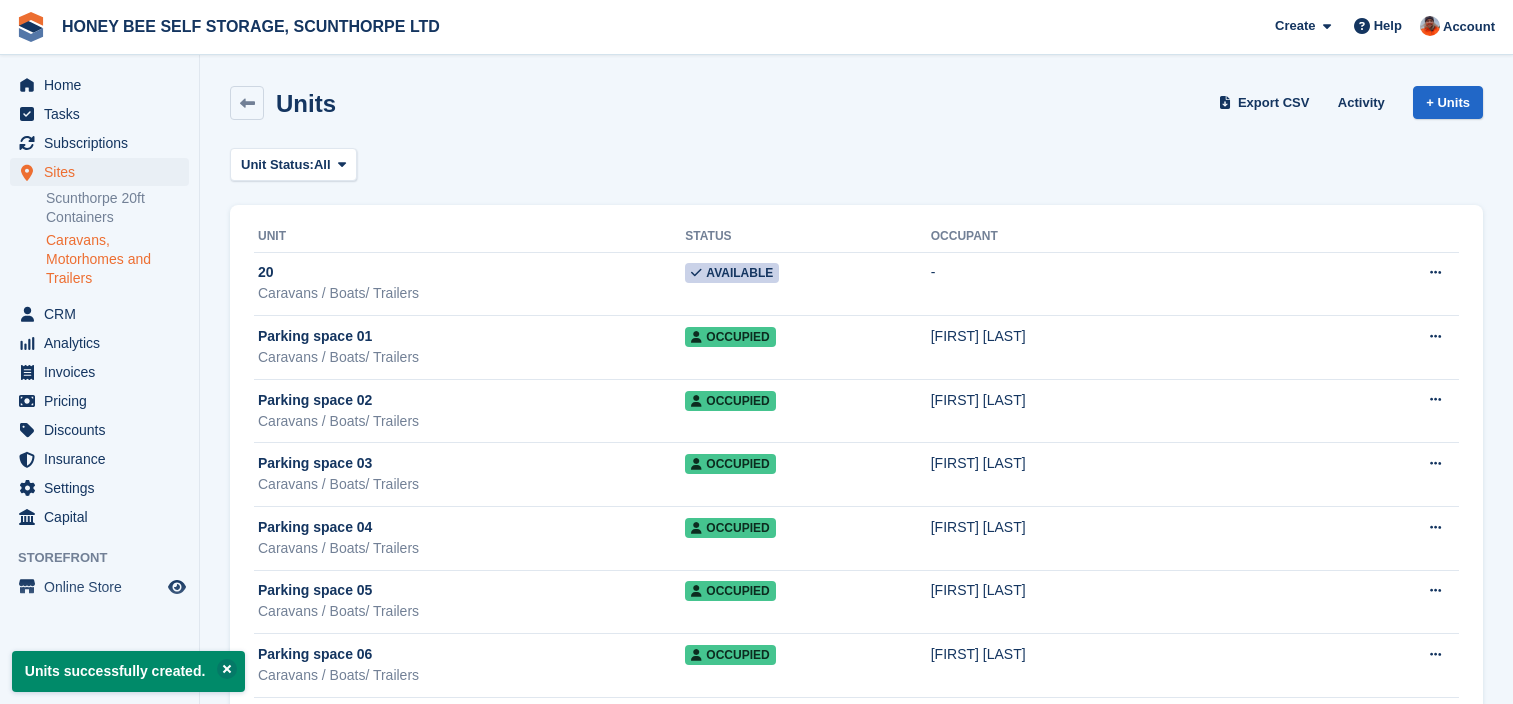 scroll, scrollTop: 0, scrollLeft: 0, axis: both 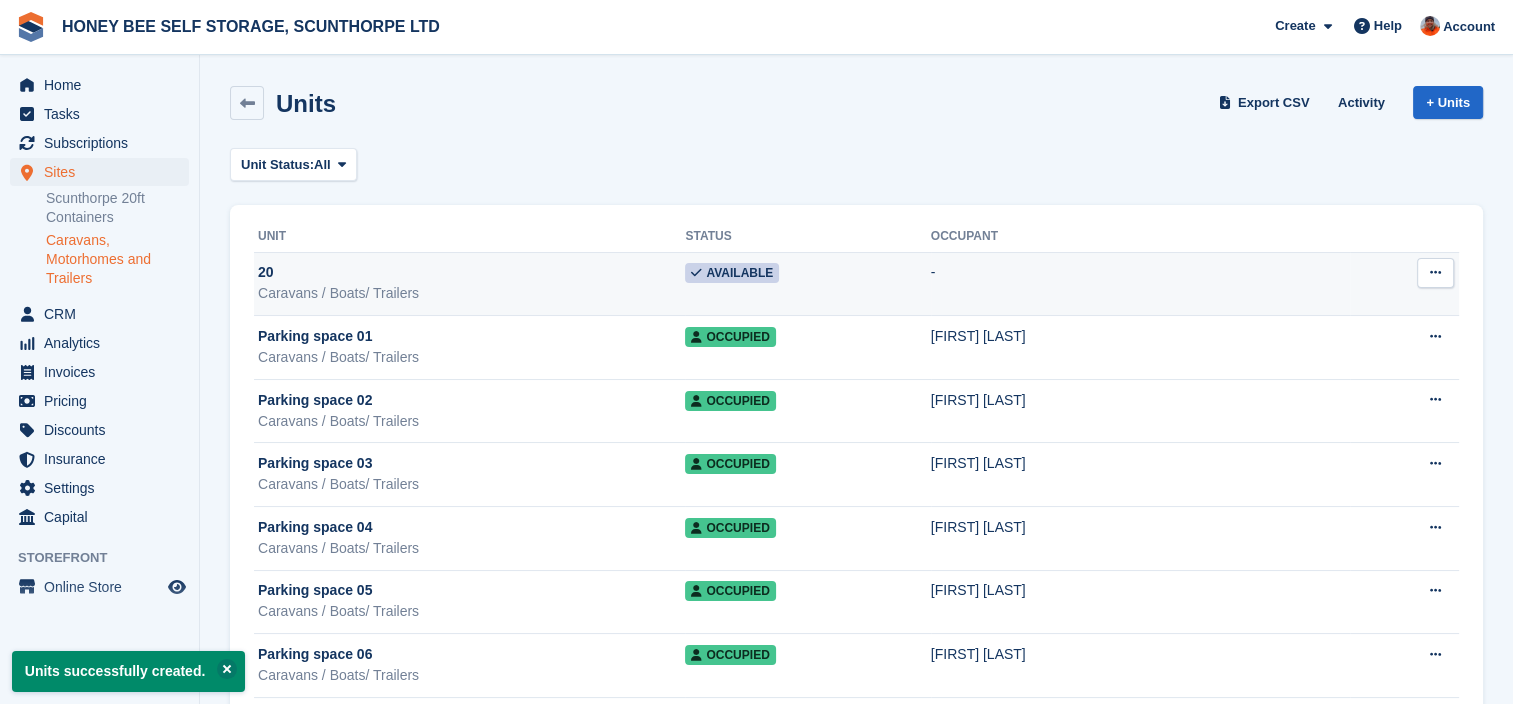 click at bounding box center (1435, 272) 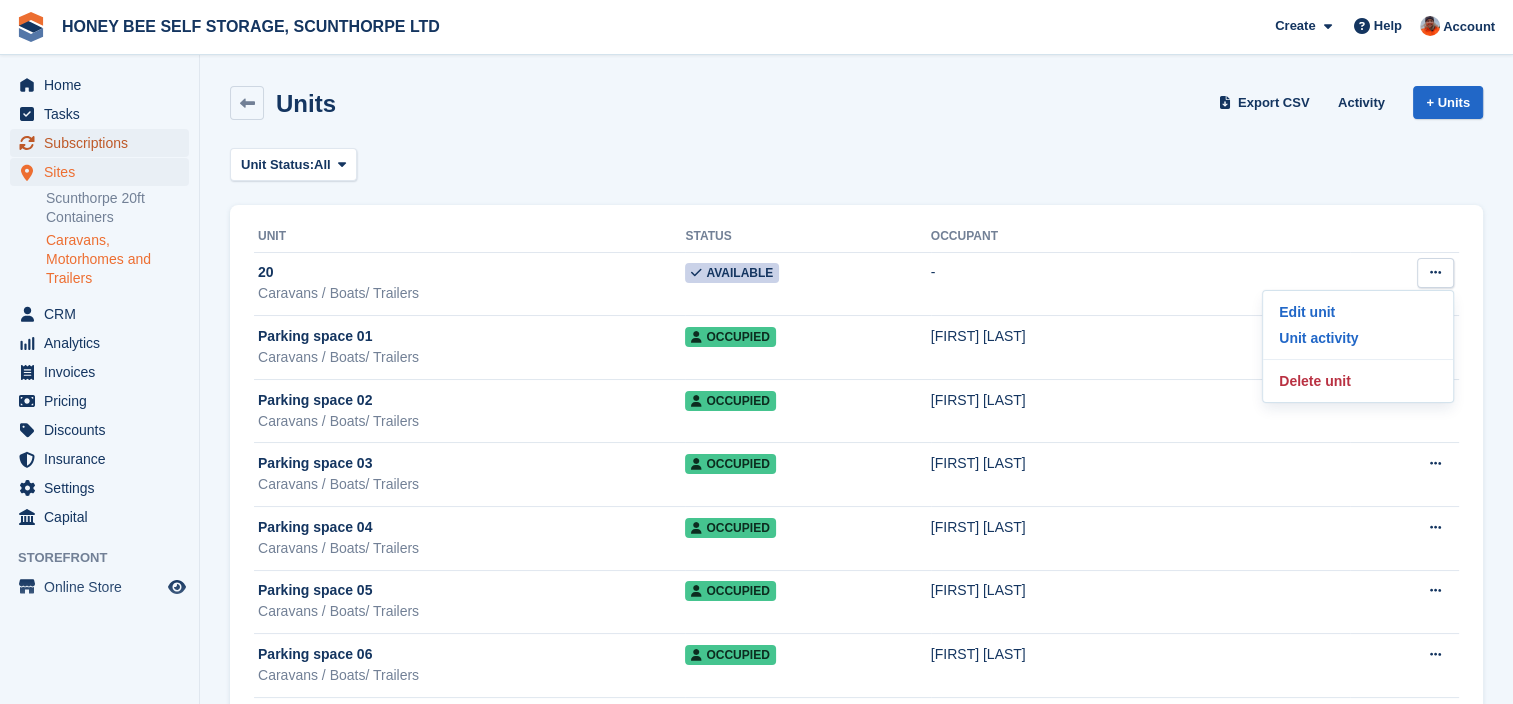 click on "Subscriptions" at bounding box center [104, 143] 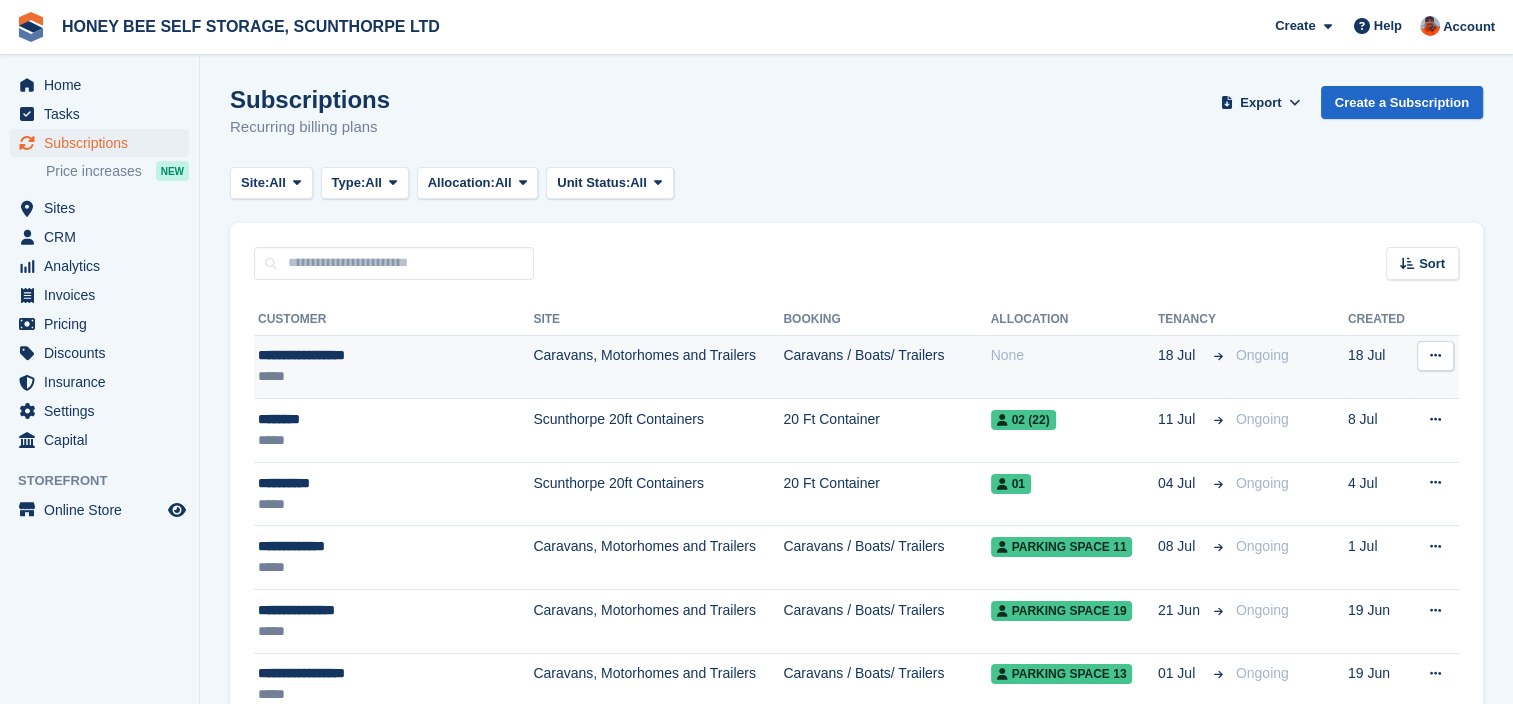 click on "*****" at bounding box center [380, 376] 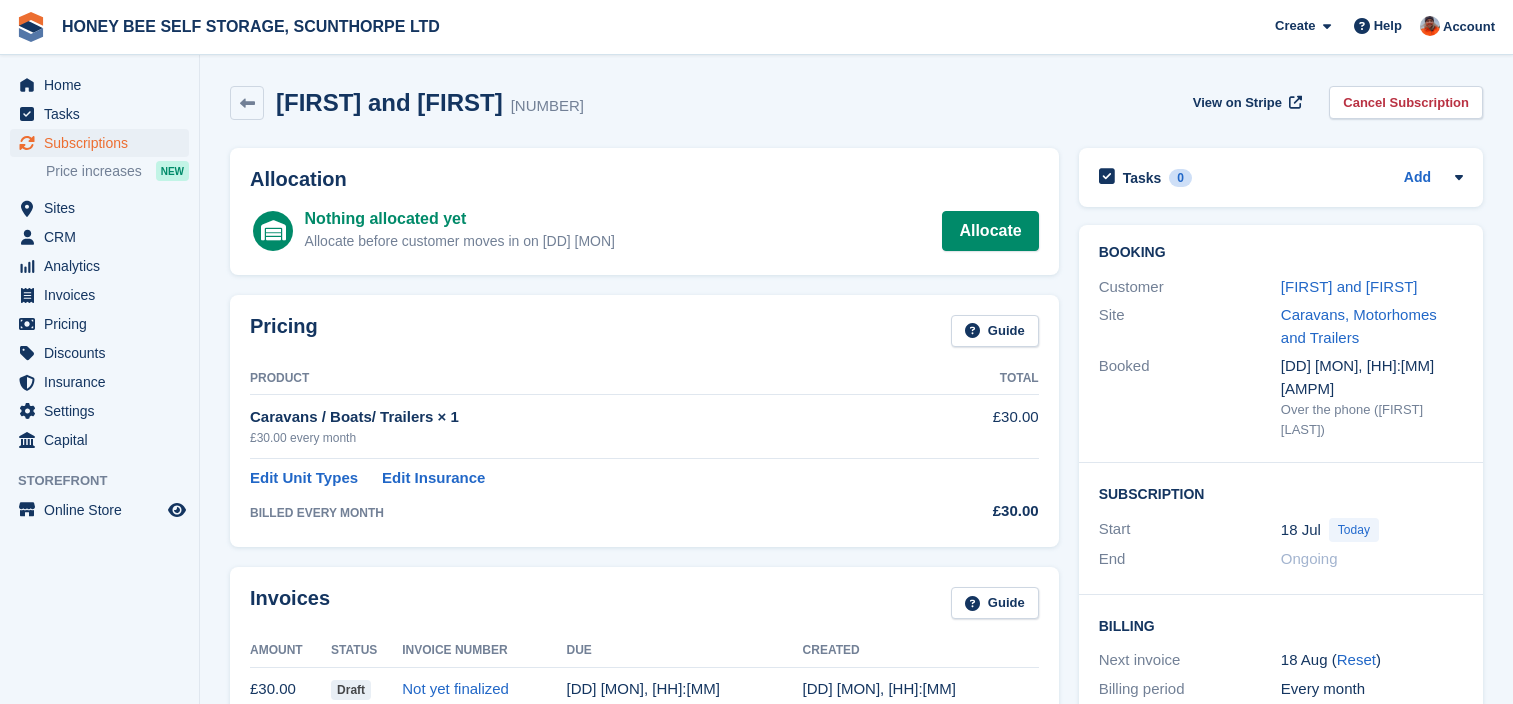 scroll, scrollTop: 0, scrollLeft: 0, axis: both 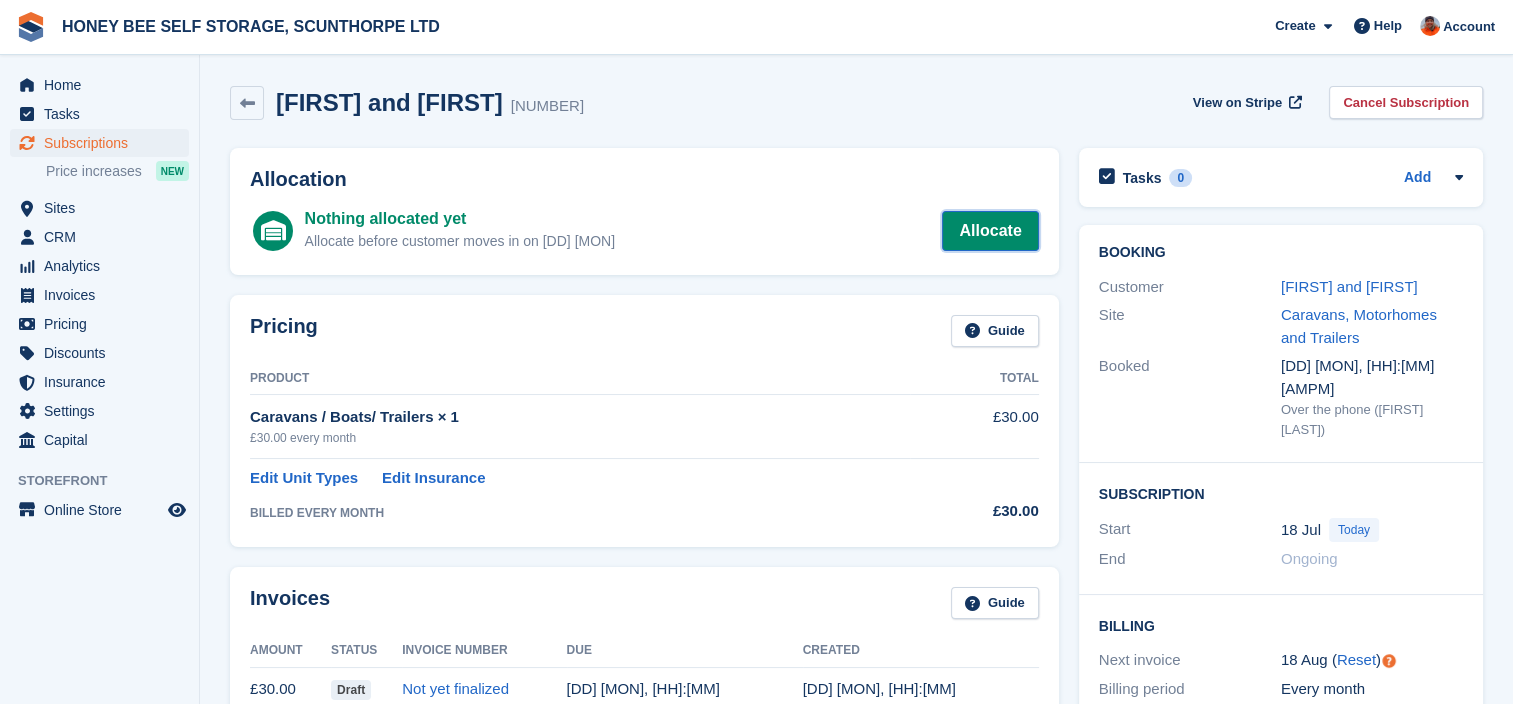 click on "Allocate" at bounding box center [990, 231] 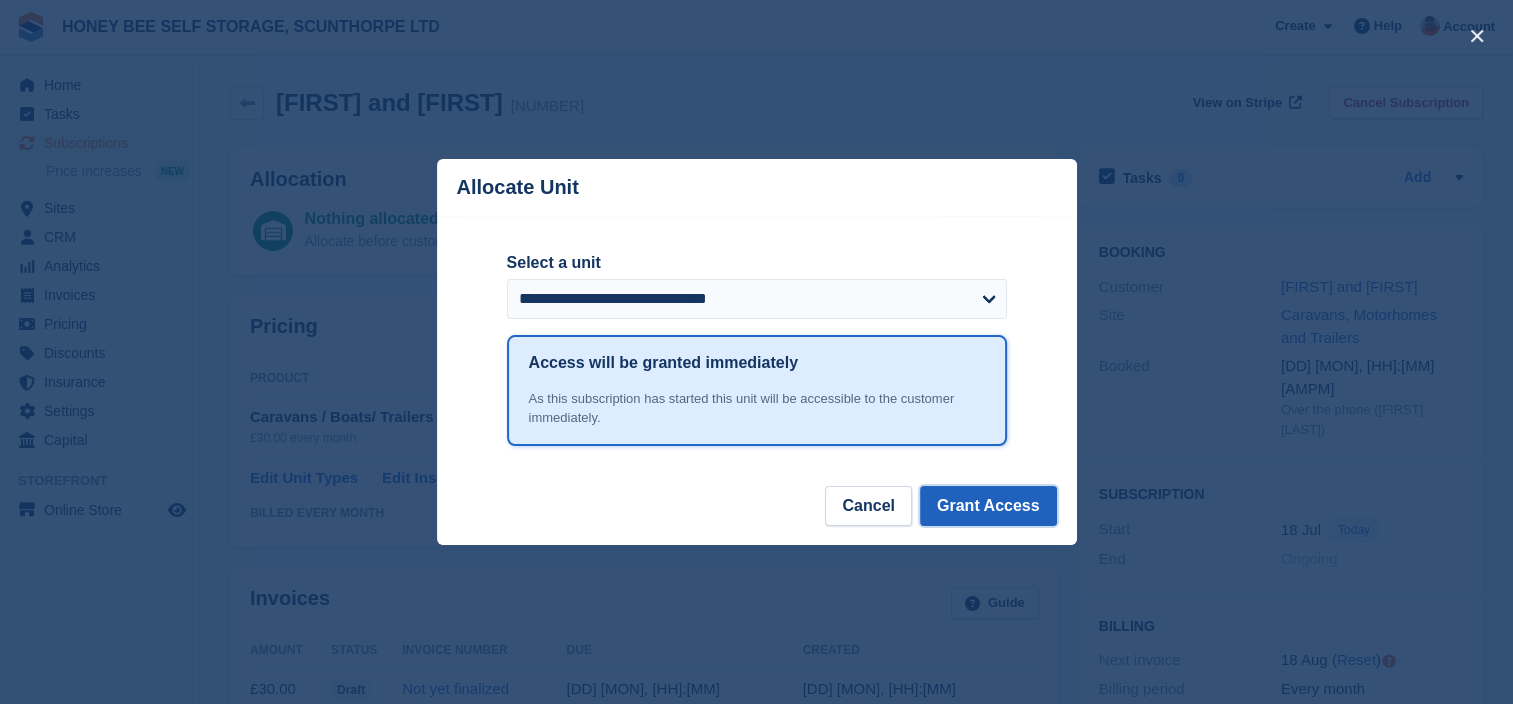 click on "Grant Access" at bounding box center (988, 506) 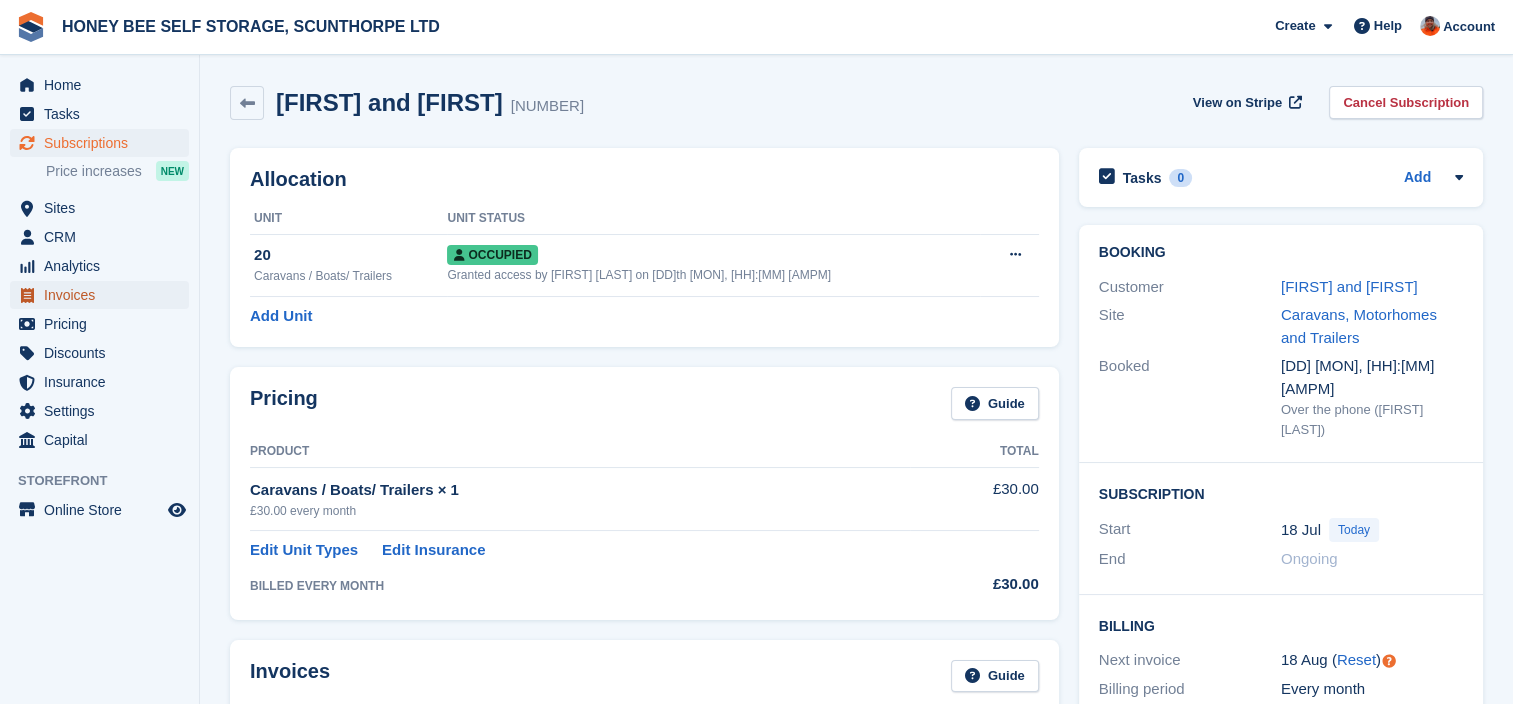 click on "Invoices" at bounding box center [104, 295] 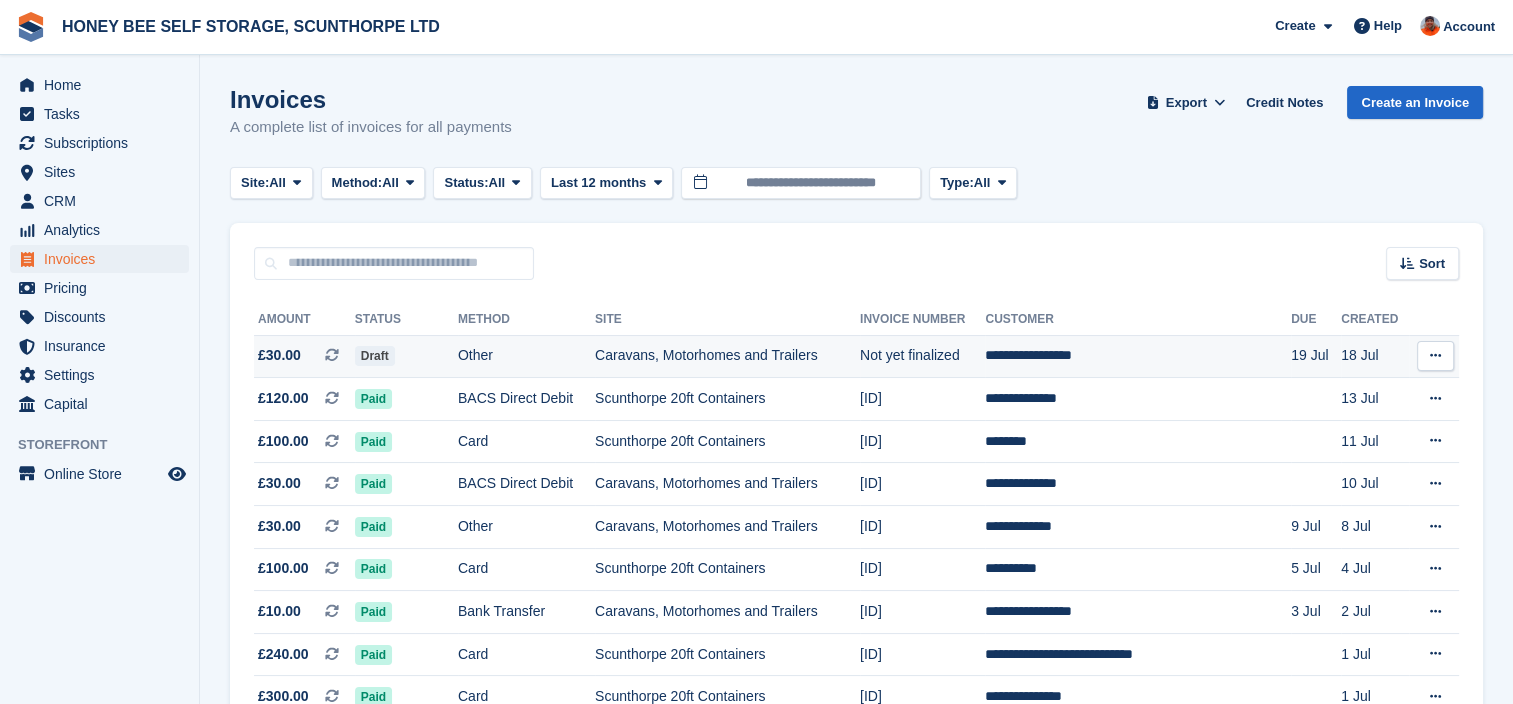 click at bounding box center (1435, 355) 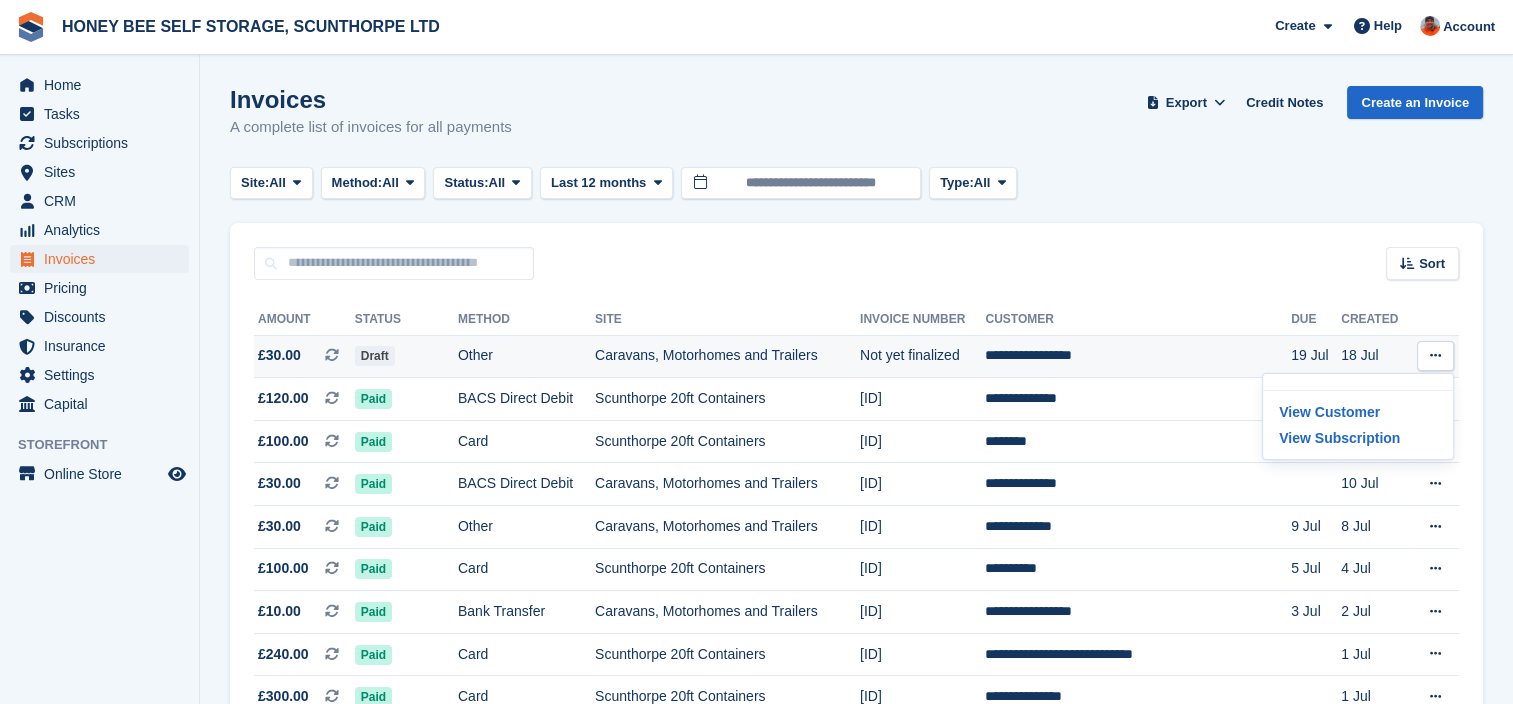 click on "Draft" at bounding box center (375, 356) 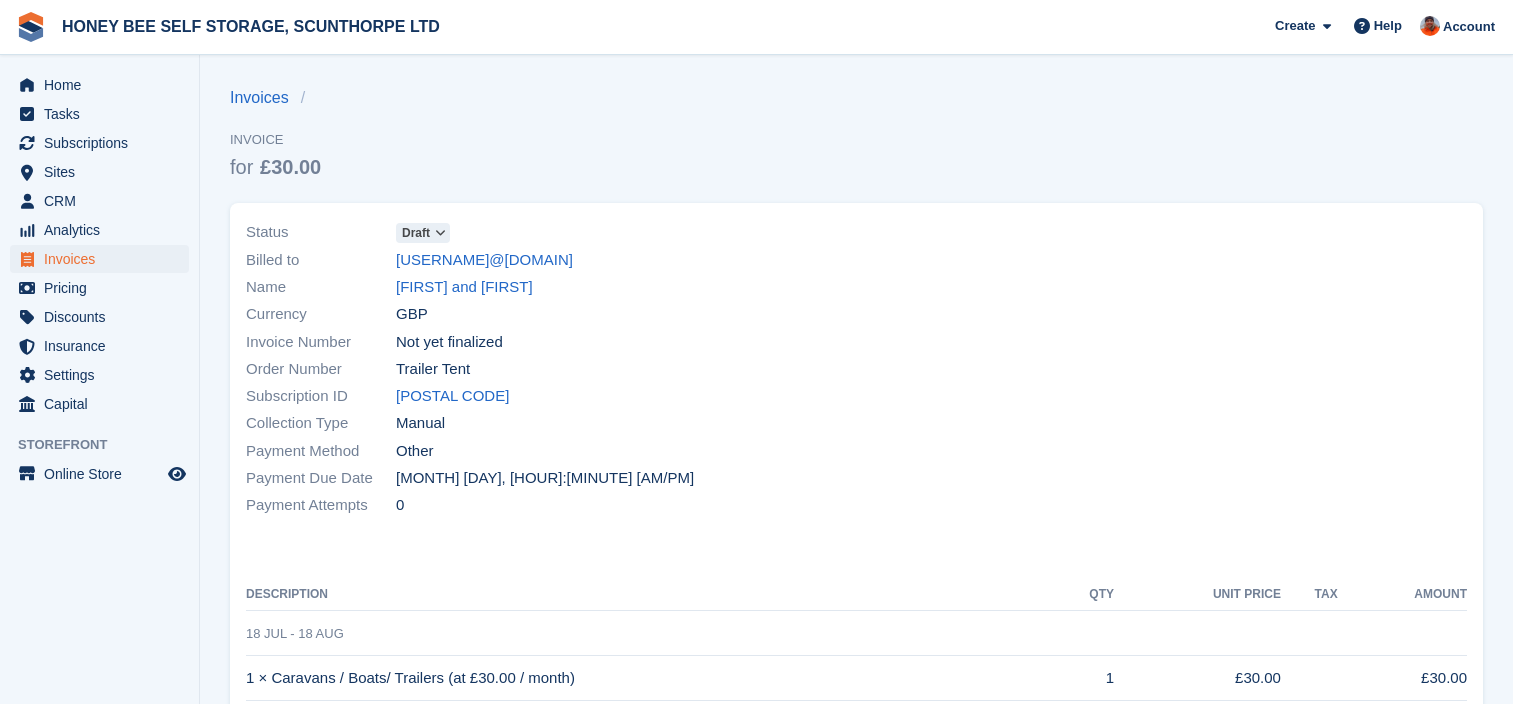 scroll, scrollTop: 0, scrollLeft: 0, axis: both 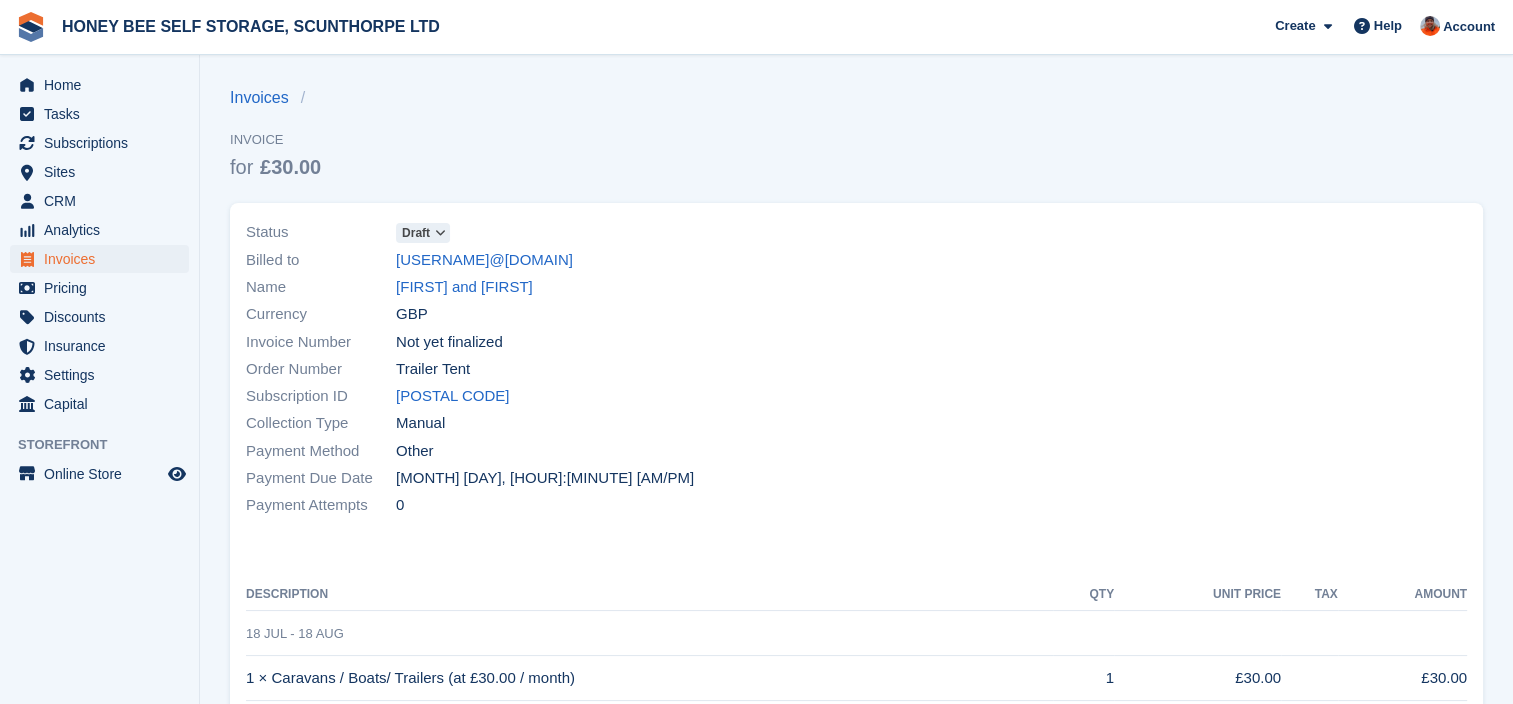 click at bounding box center [440, 233] 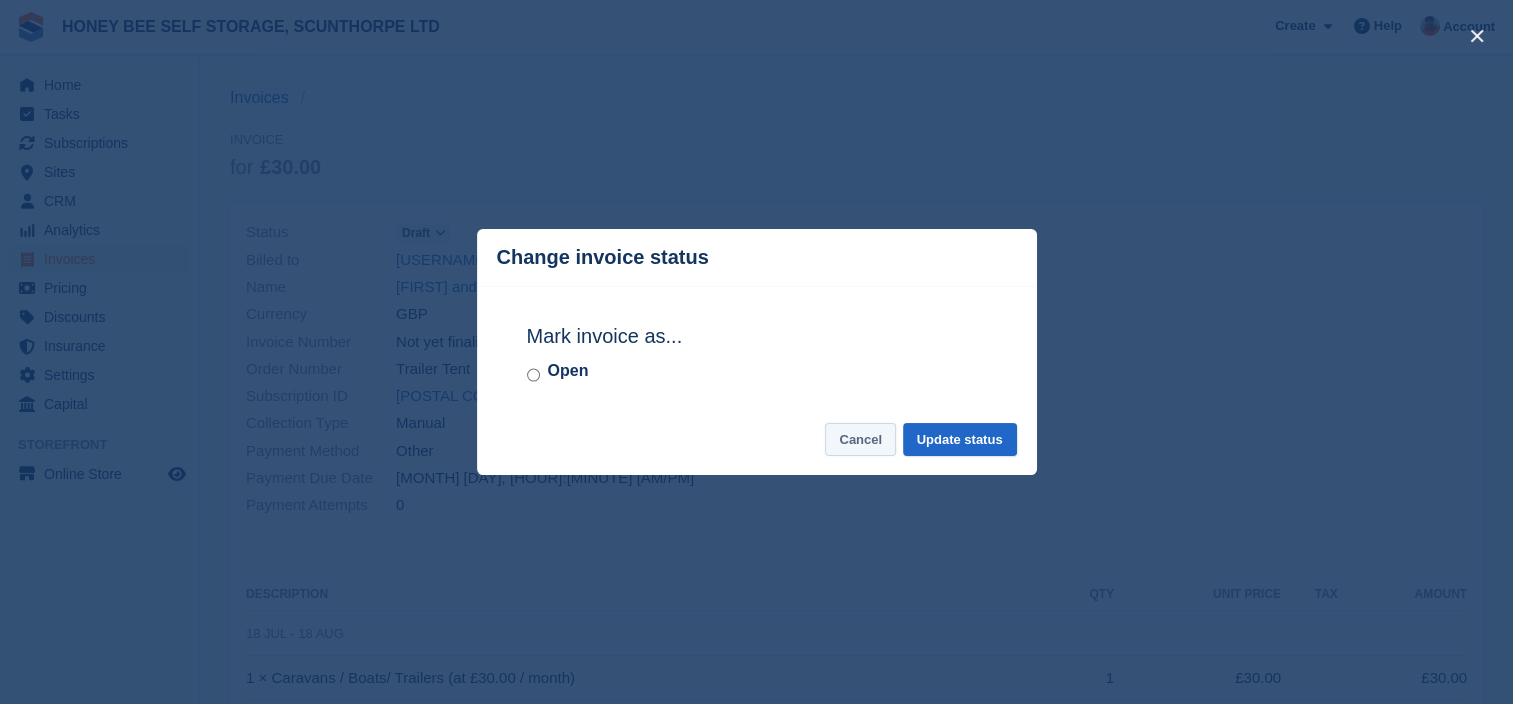 click on "Cancel" at bounding box center [860, 439] 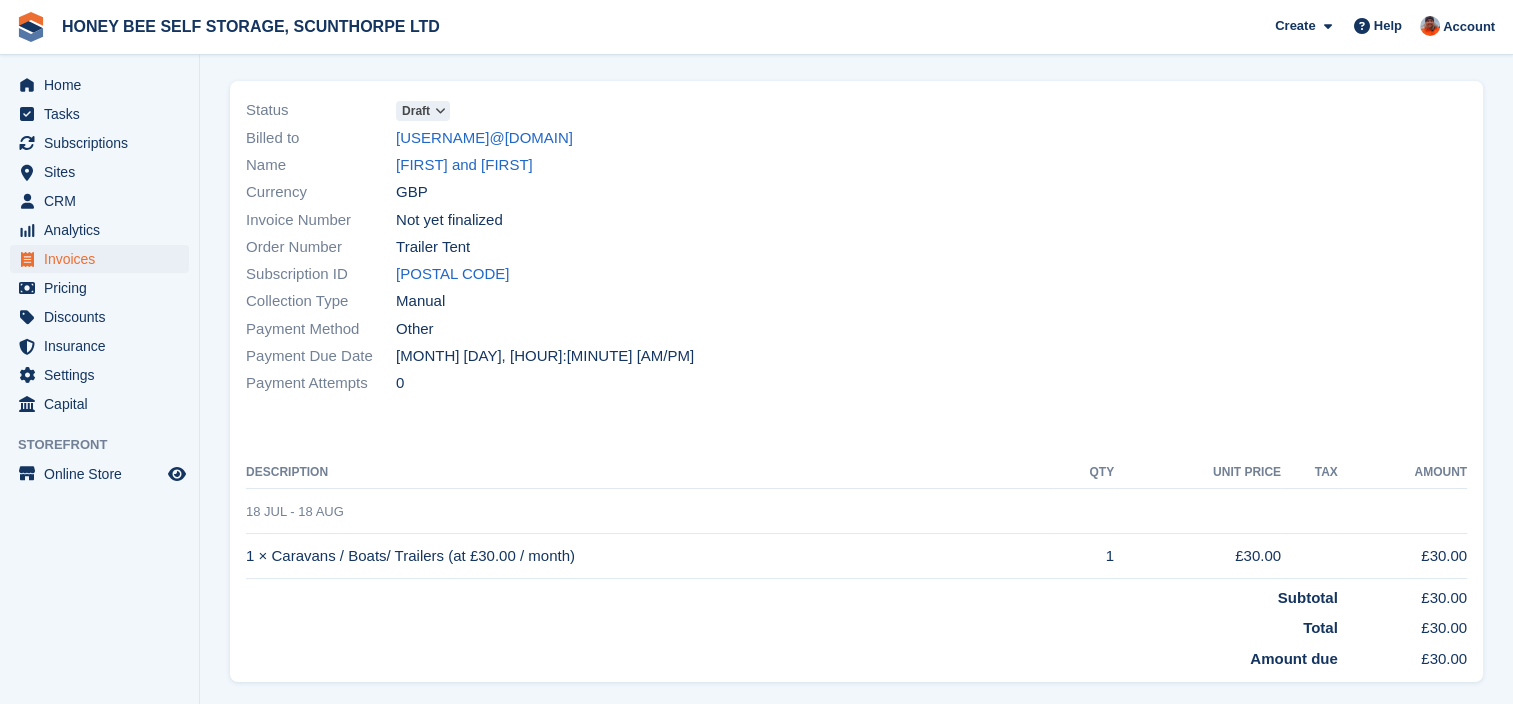 scroll, scrollTop: 158, scrollLeft: 0, axis: vertical 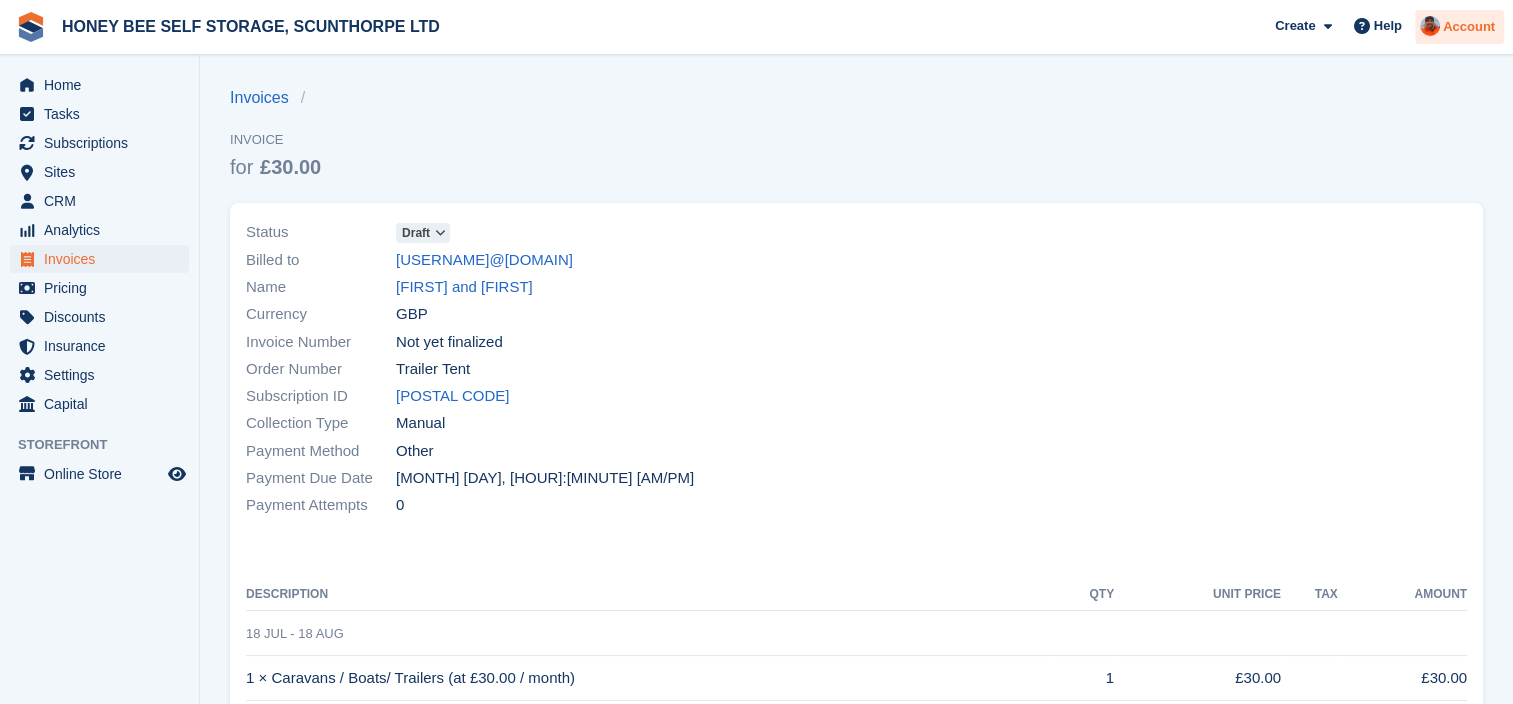 click at bounding box center [1430, 26] 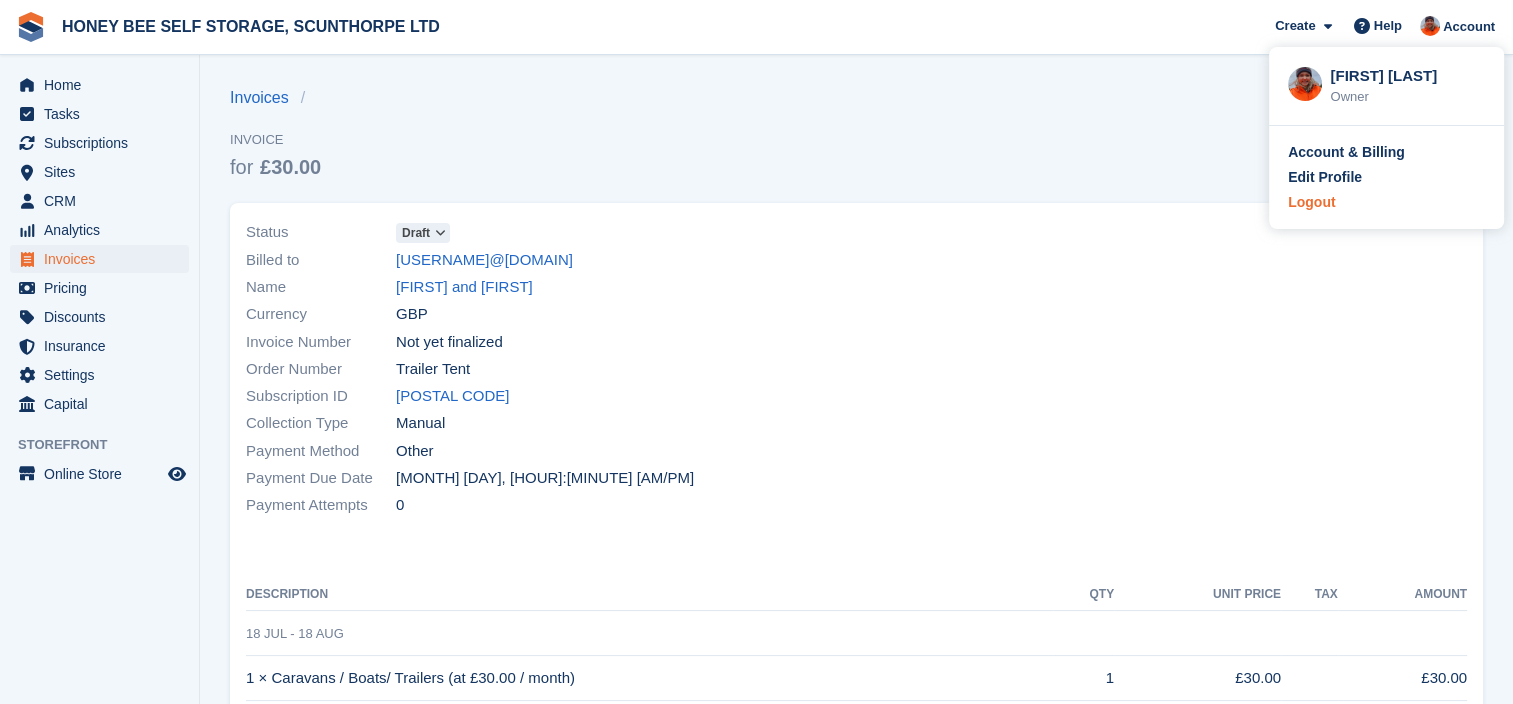 click on "Logout" at bounding box center [1311, 202] 